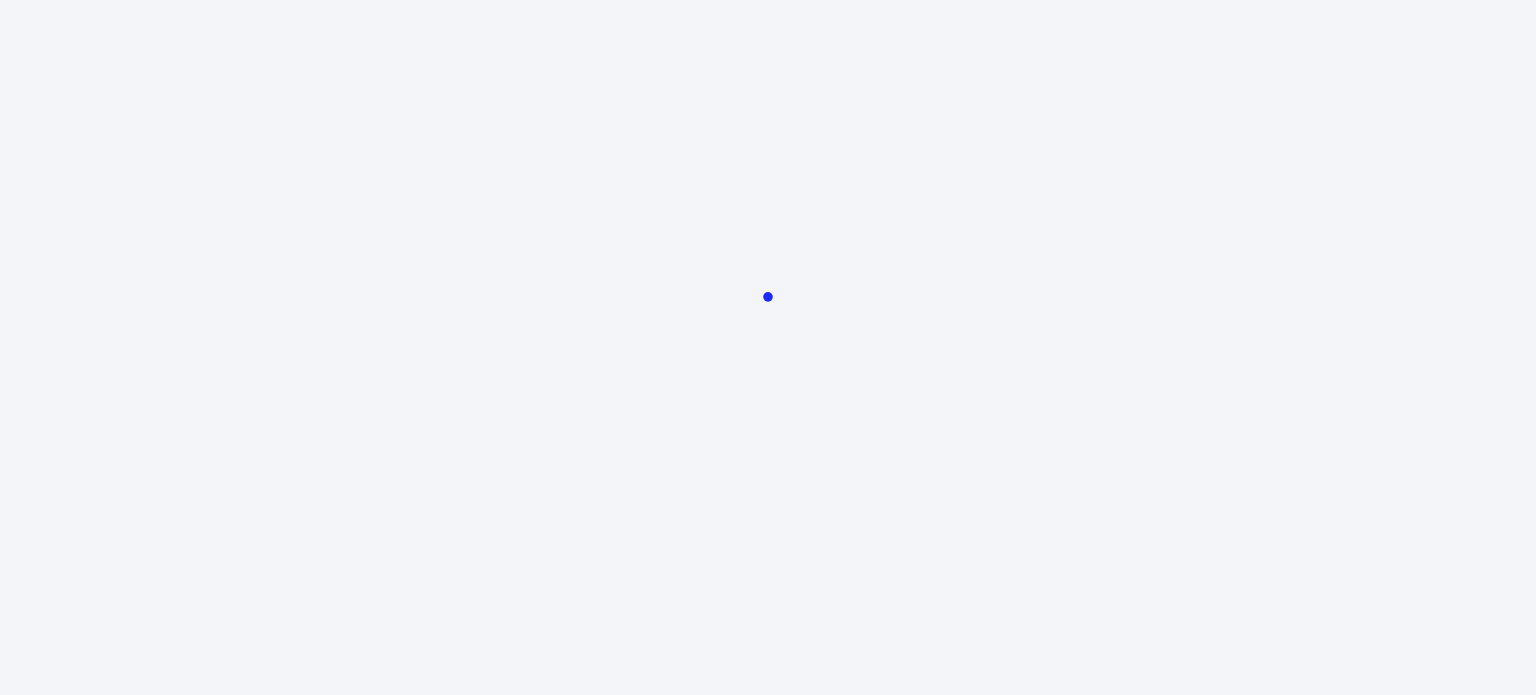 scroll, scrollTop: 0, scrollLeft: 0, axis: both 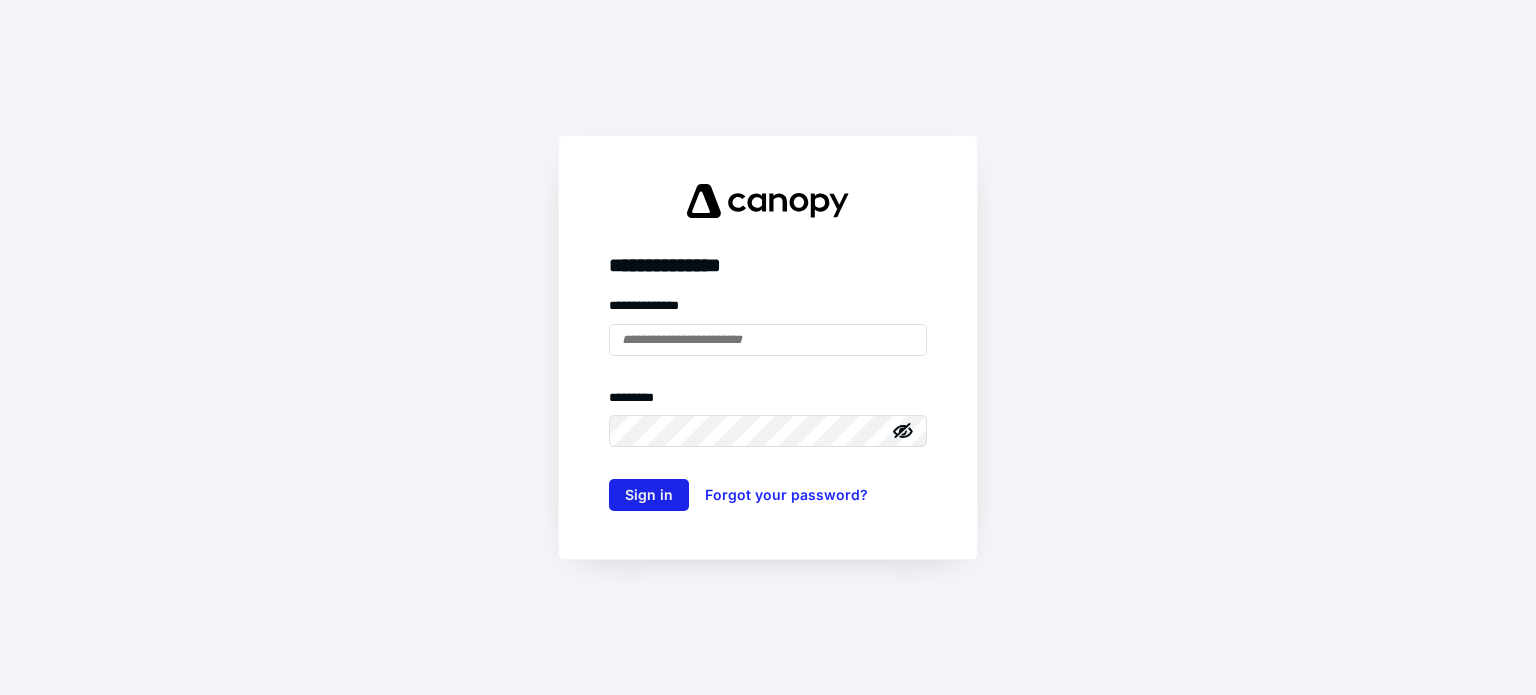 type on "**********" 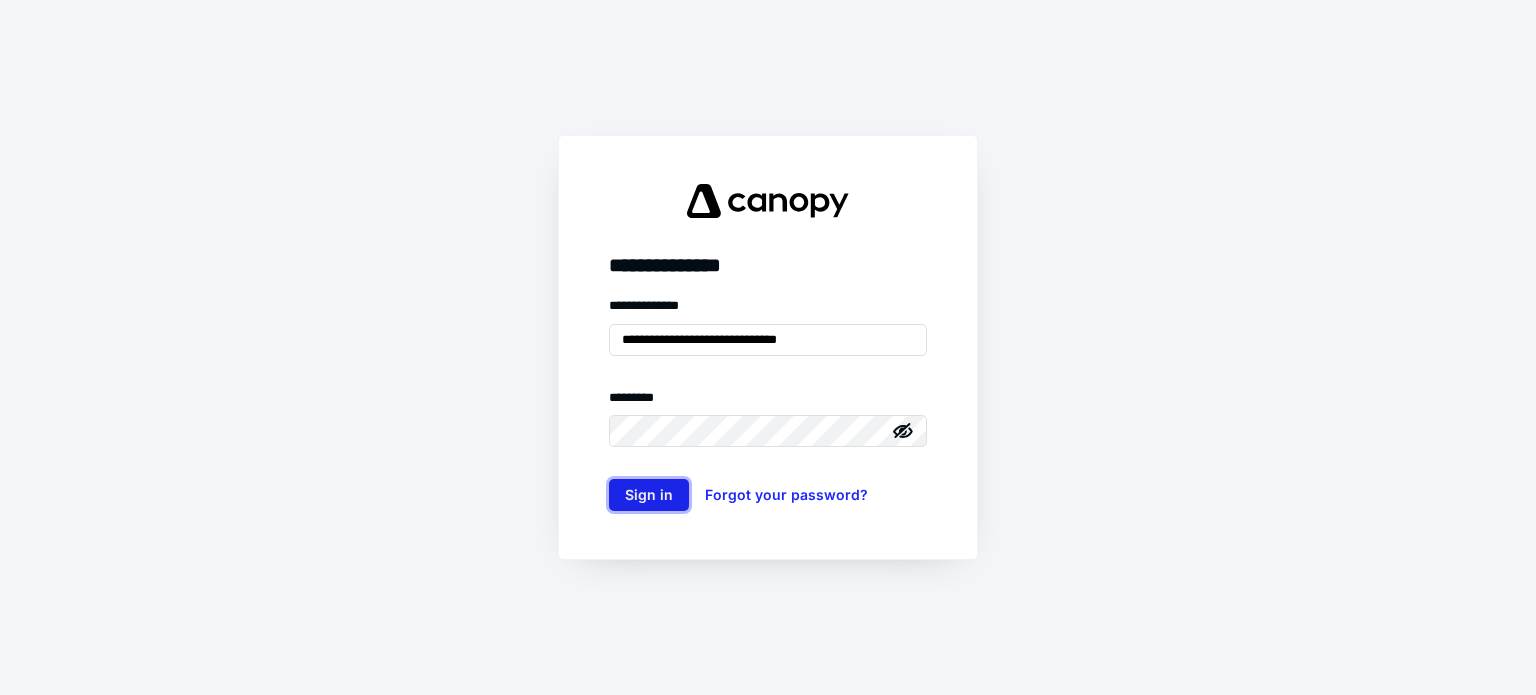 click on "Sign in" at bounding box center [649, 495] 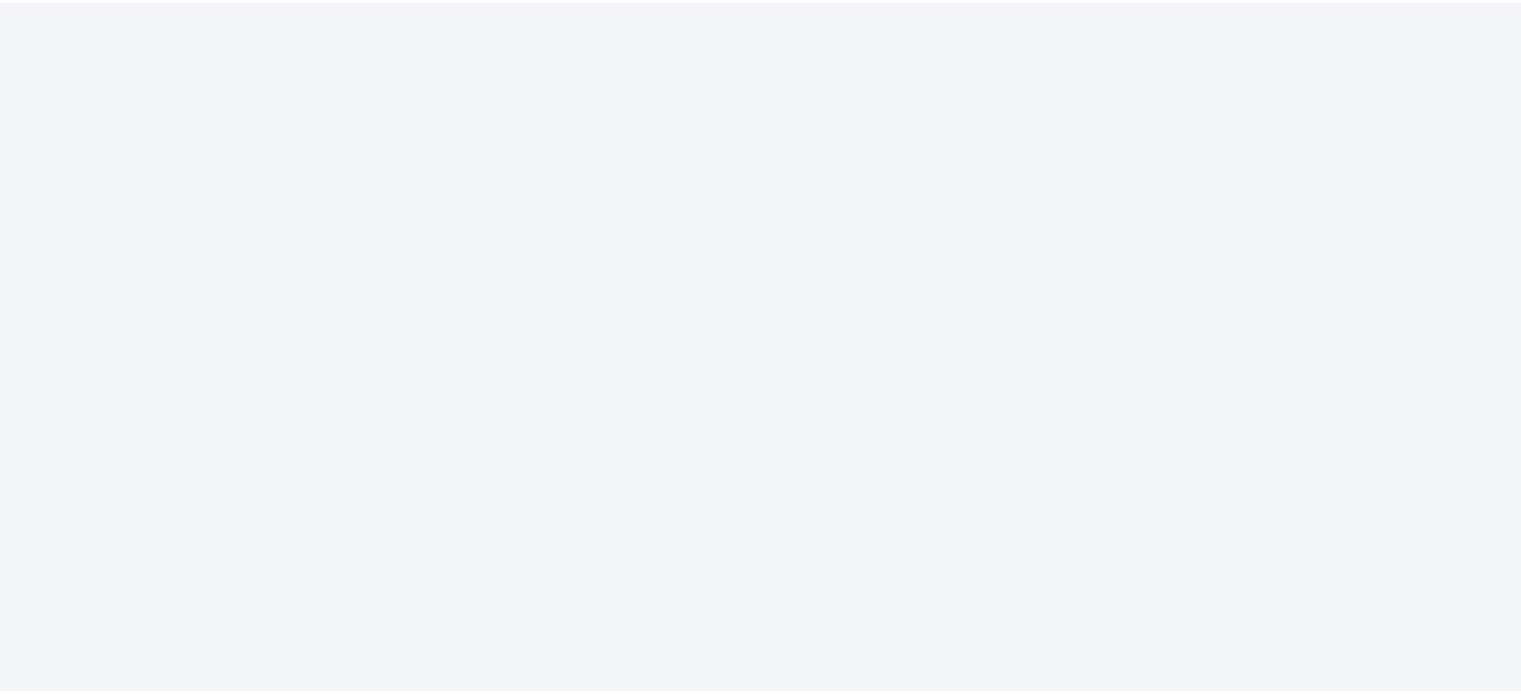 scroll, scrollTop: 0, scrollLeft: 0, axis: both 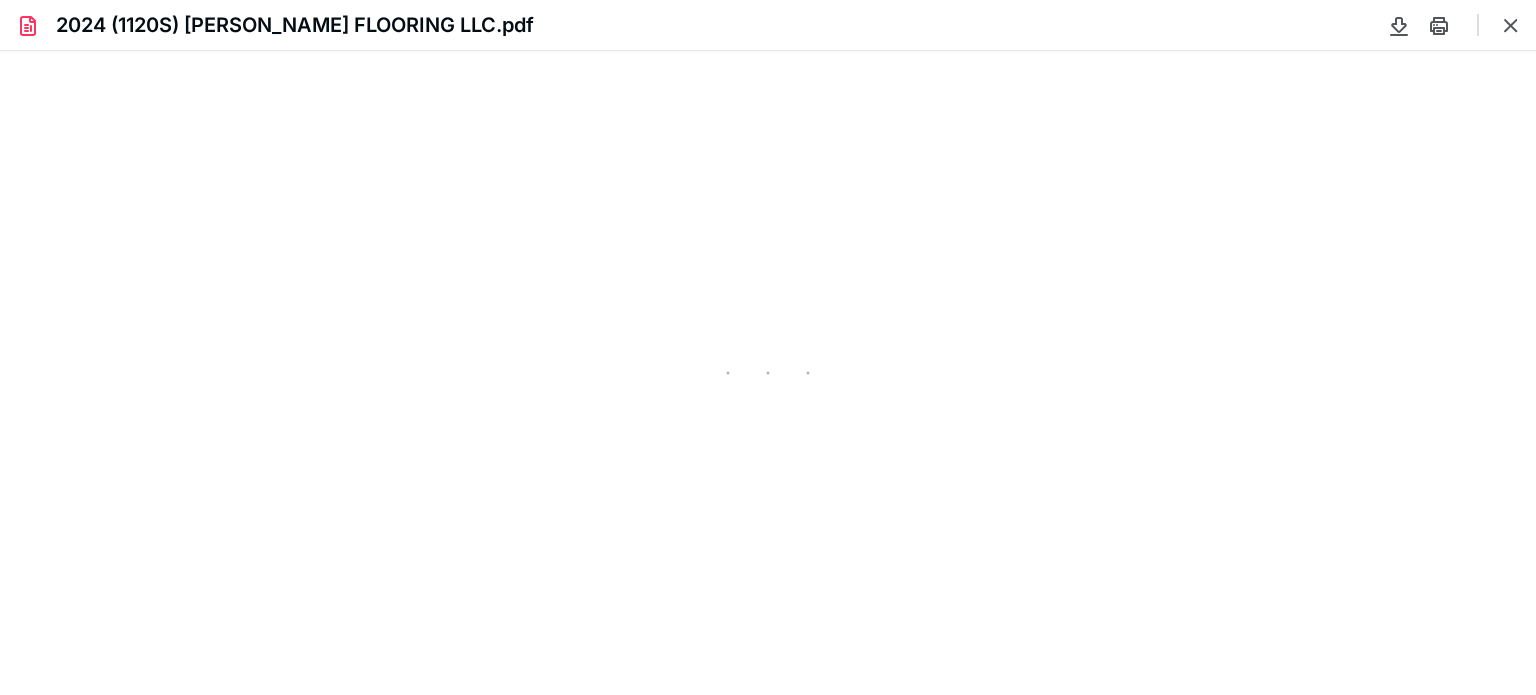 type on "77" 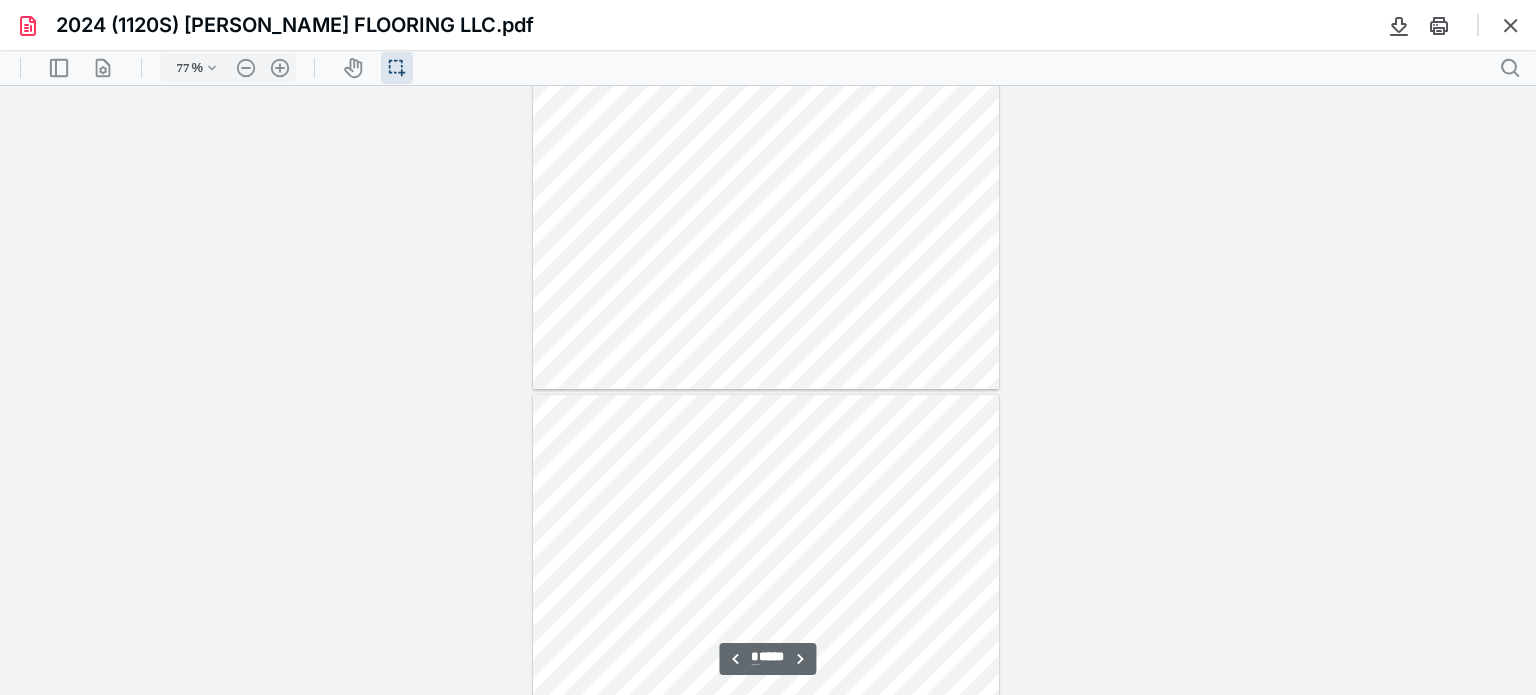 type on "*" 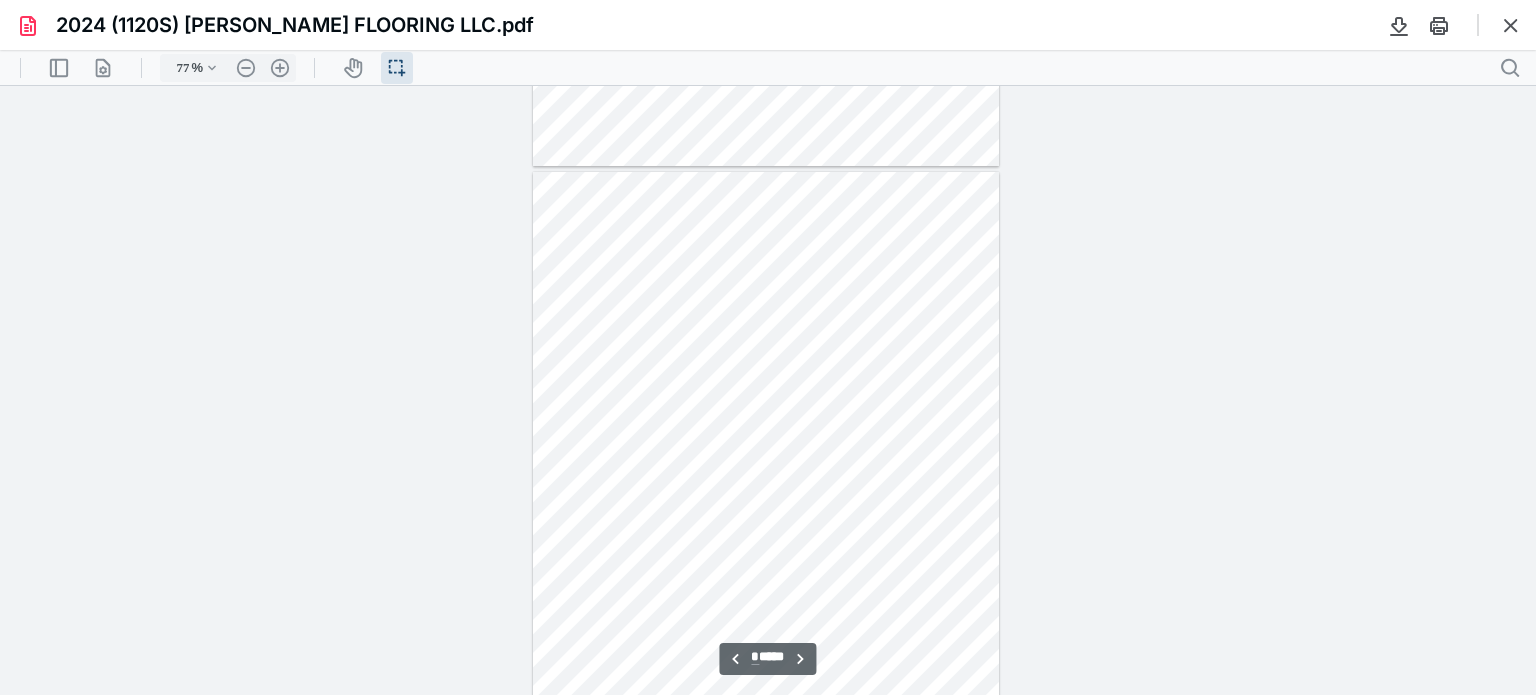 scroll, scrollTop: 1139, scrollLeft: 0, axis: vertical 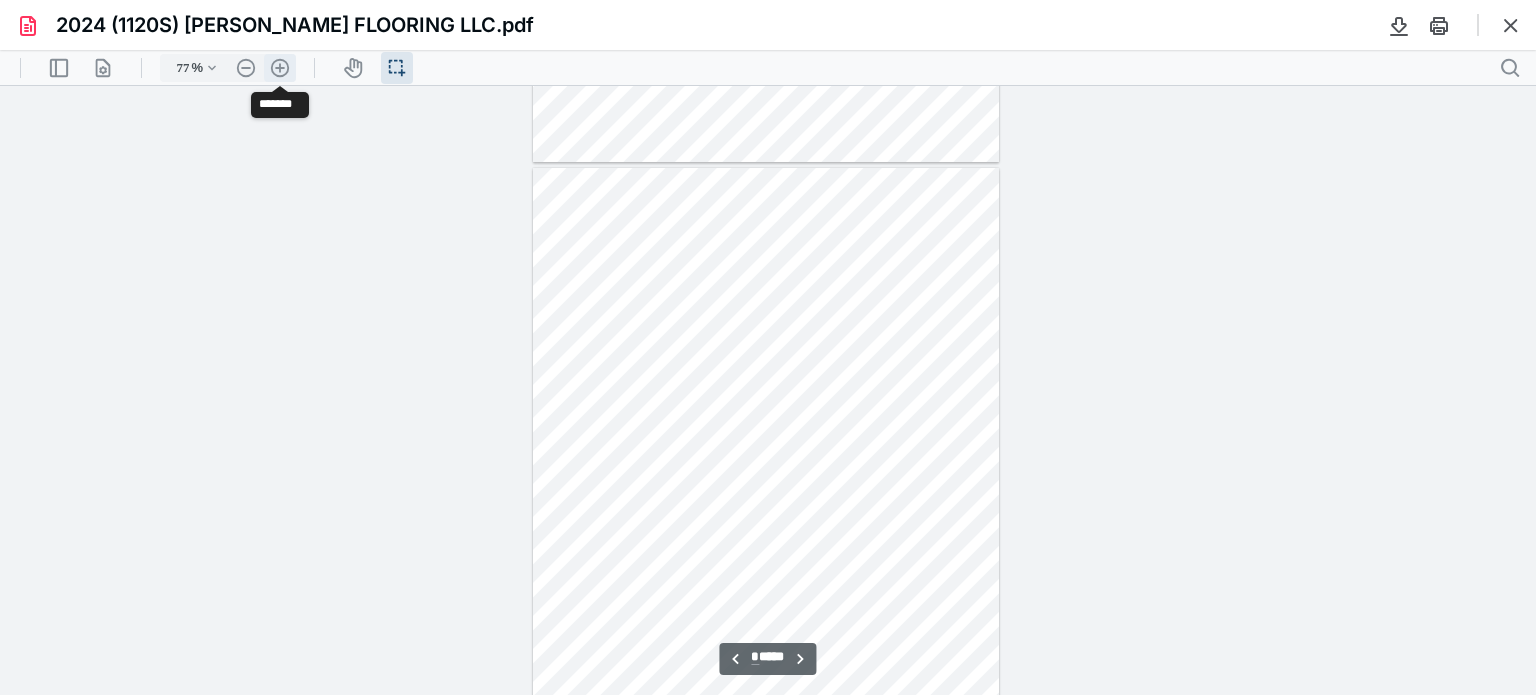 click on ".cls-1{fill:#abb0c4;} icon - header - zoom - in - line" at bounding box center (280, 68) 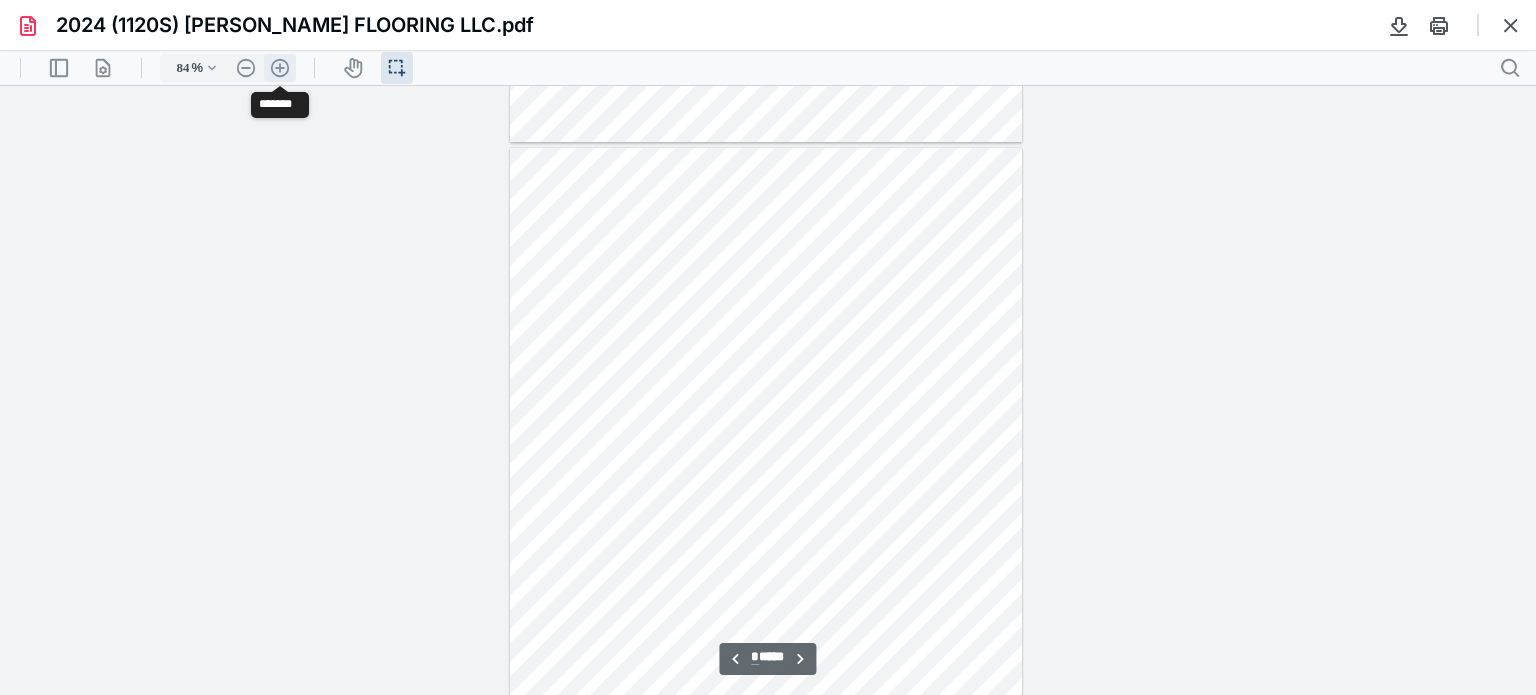 click on ".cls-1{fill:#abb0c4;} icon - header - zoom - in - line" at bounding box center [280, 68] 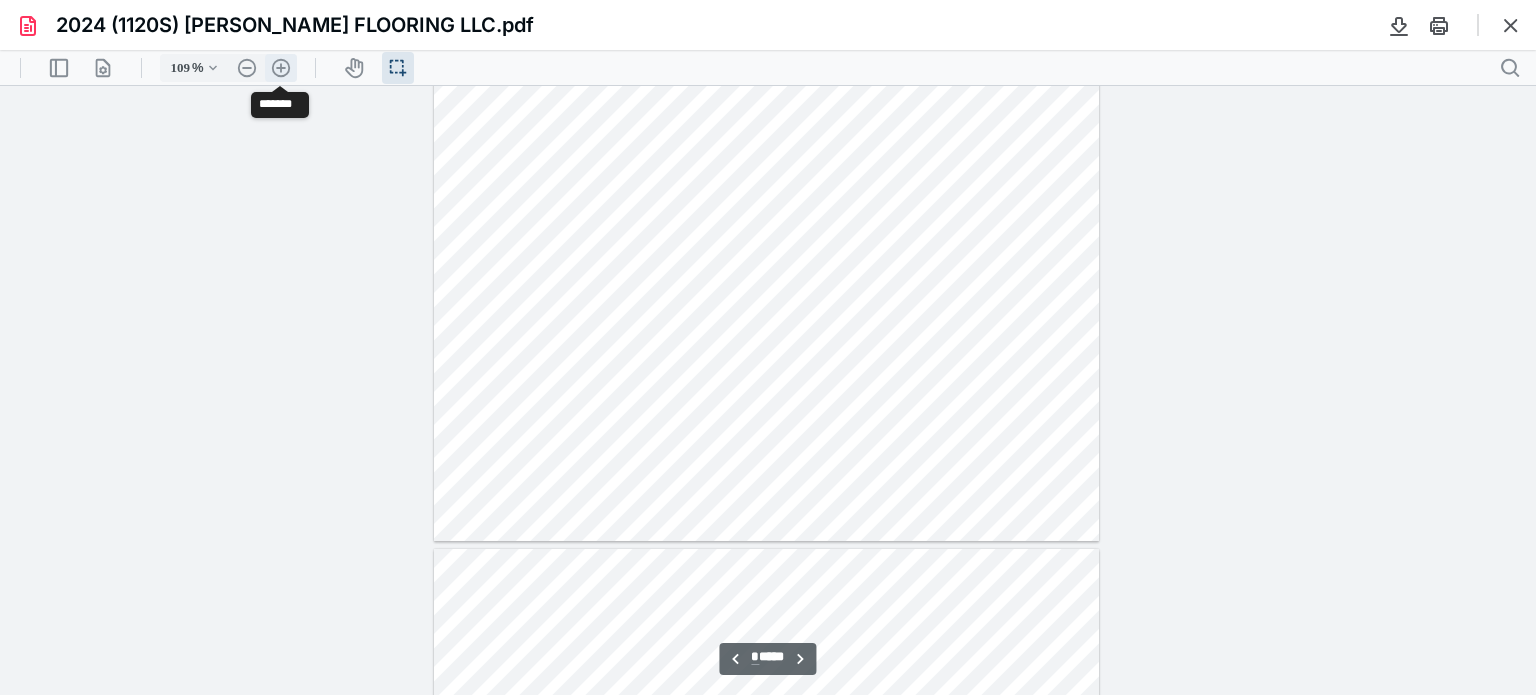 scroll, scrollTop: 1746, scrollLeft: 0, axis: vertical 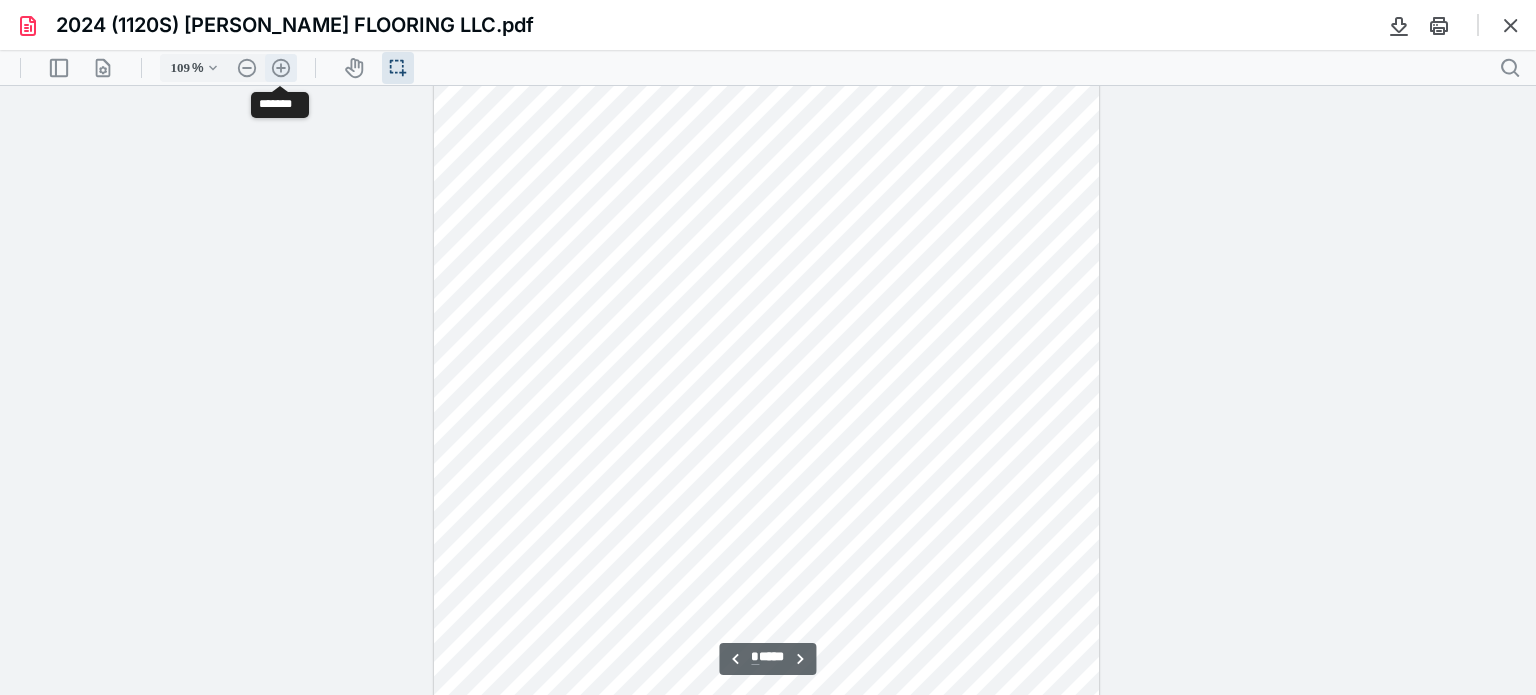 click on ".cls-1{fill:#abb0c4;} icon - header - zoom - in - line" at bounding box center [281, 68] 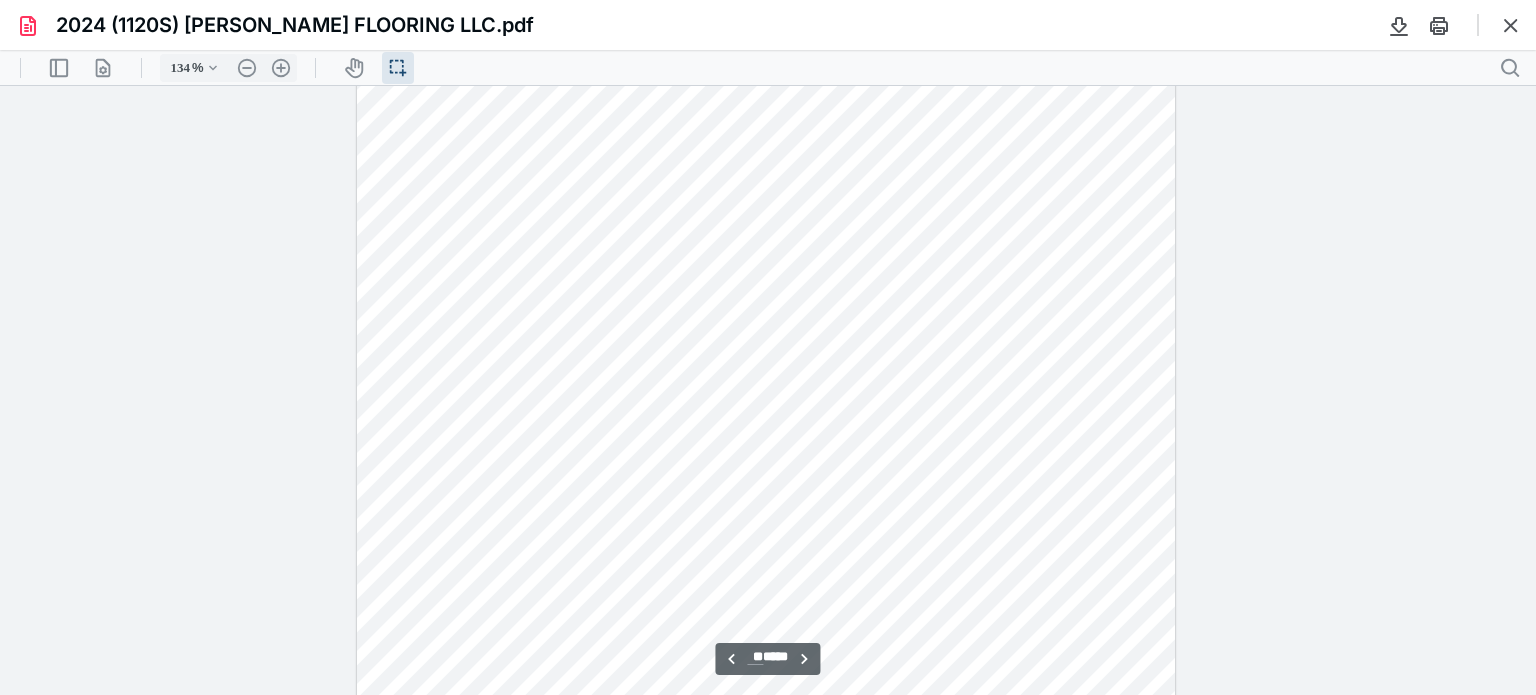 scroll, scrollTop: 73813, scrollLeft: 0, axis: vertical 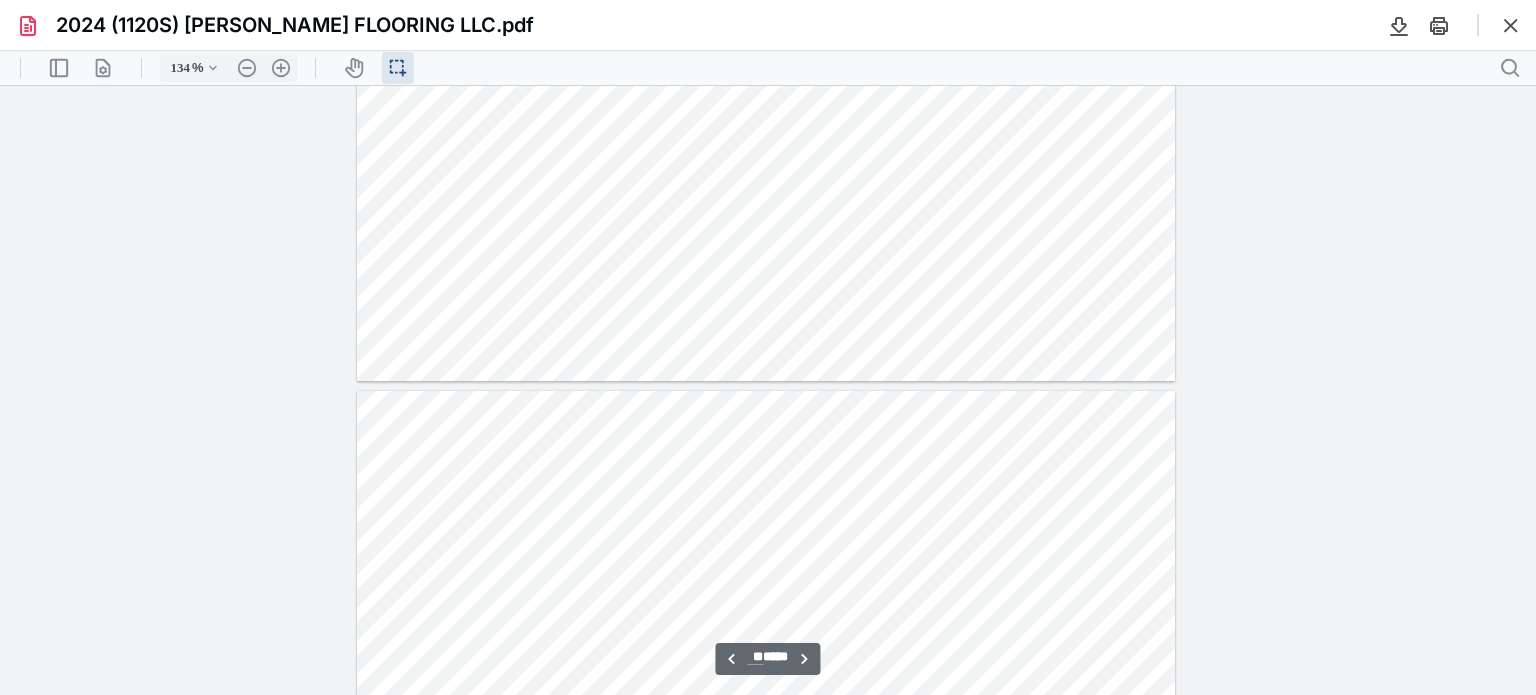 type on "**" 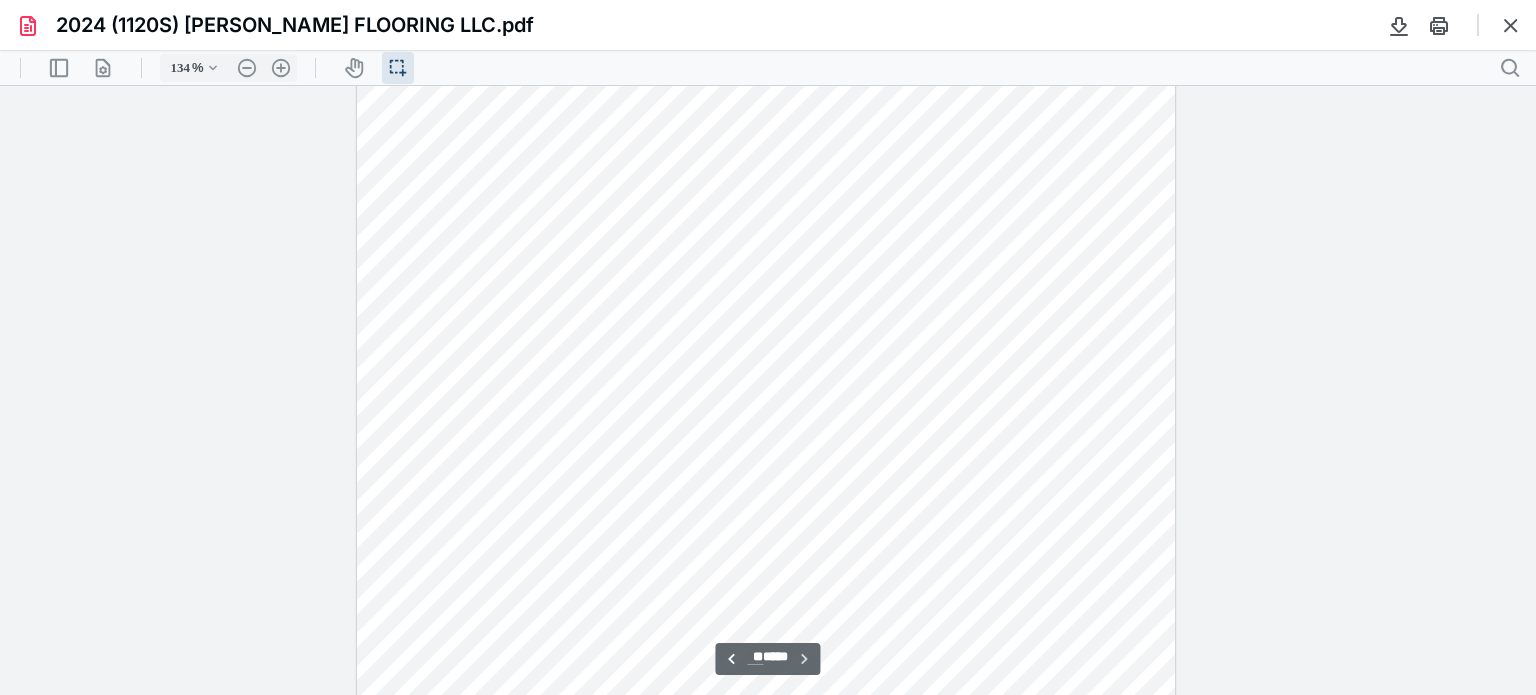 scroll, scrollTop: 75089, scrollLeft: 0, axis: vertical 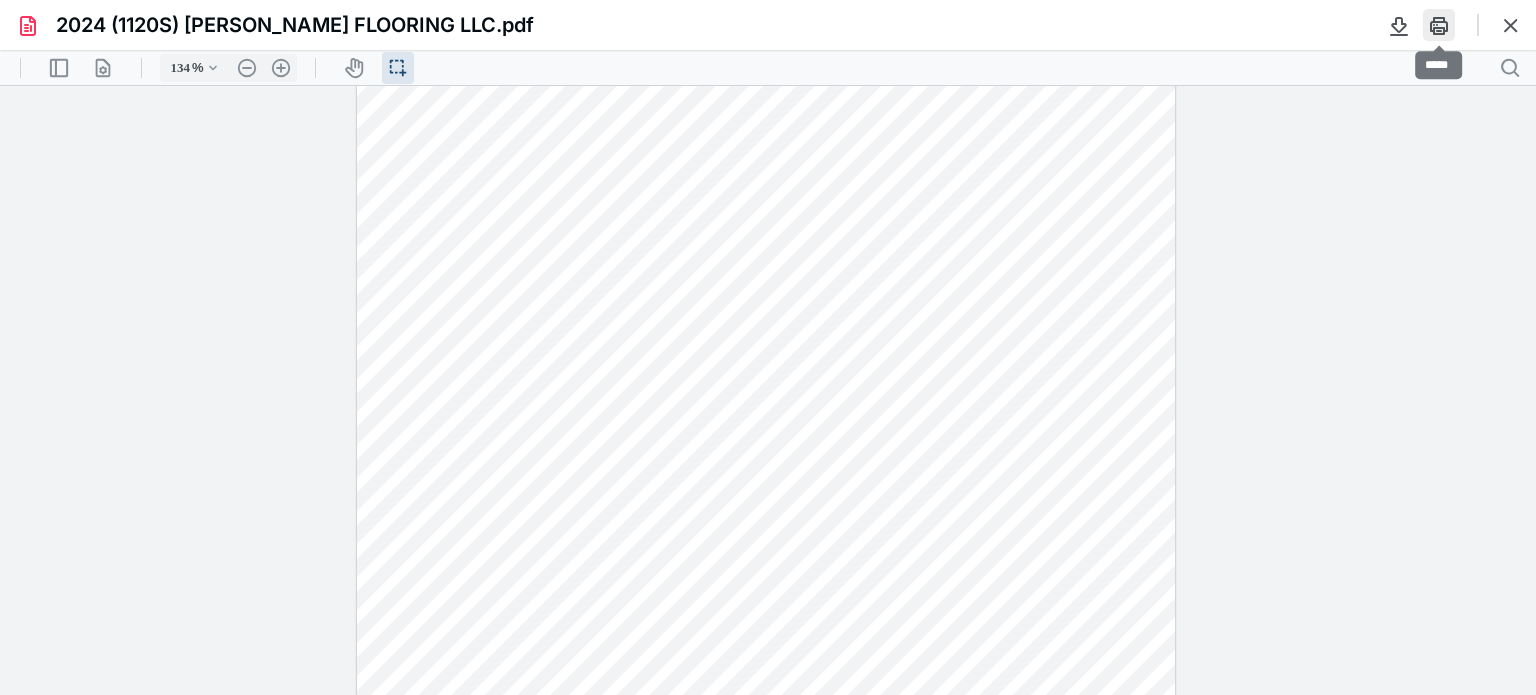 click at bounding box center [1439, 25] 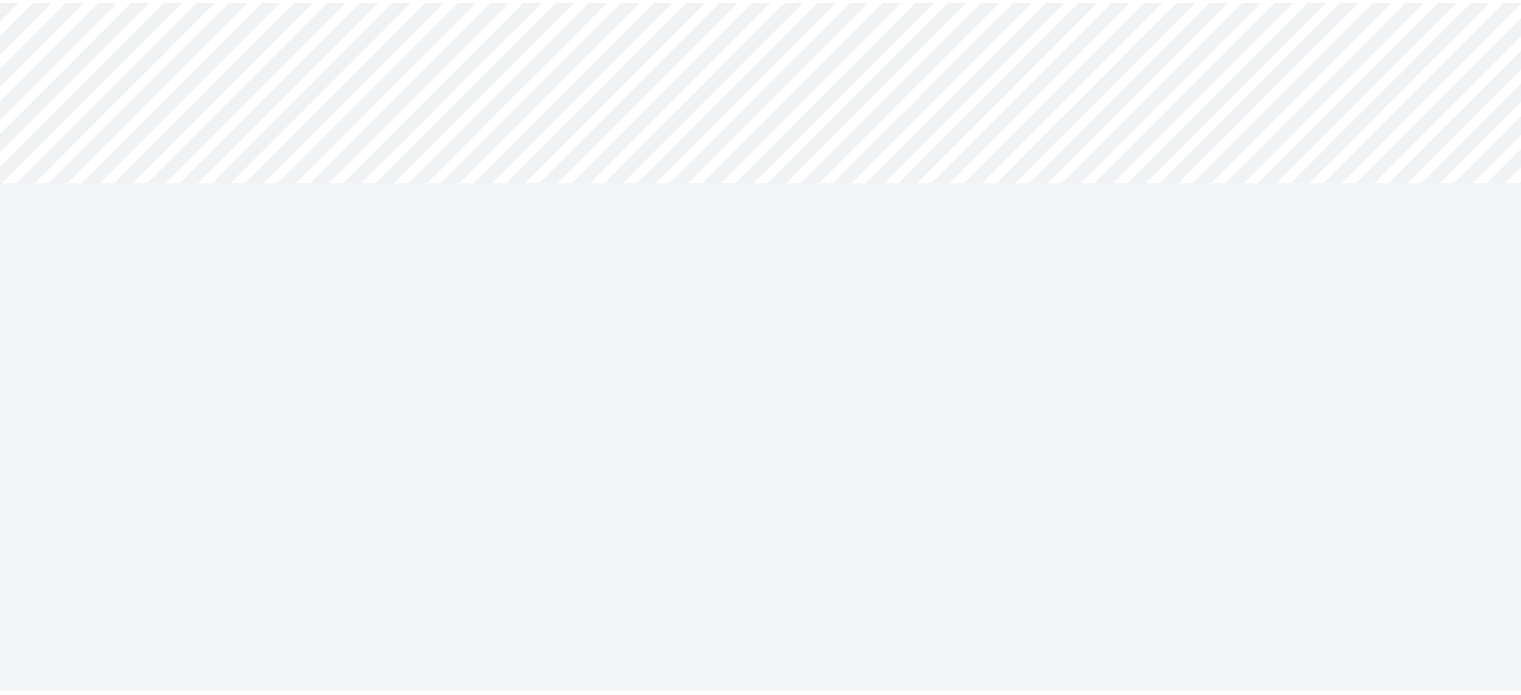 scroll, scrollTop: 0, scrollLeft: 0, axis: both 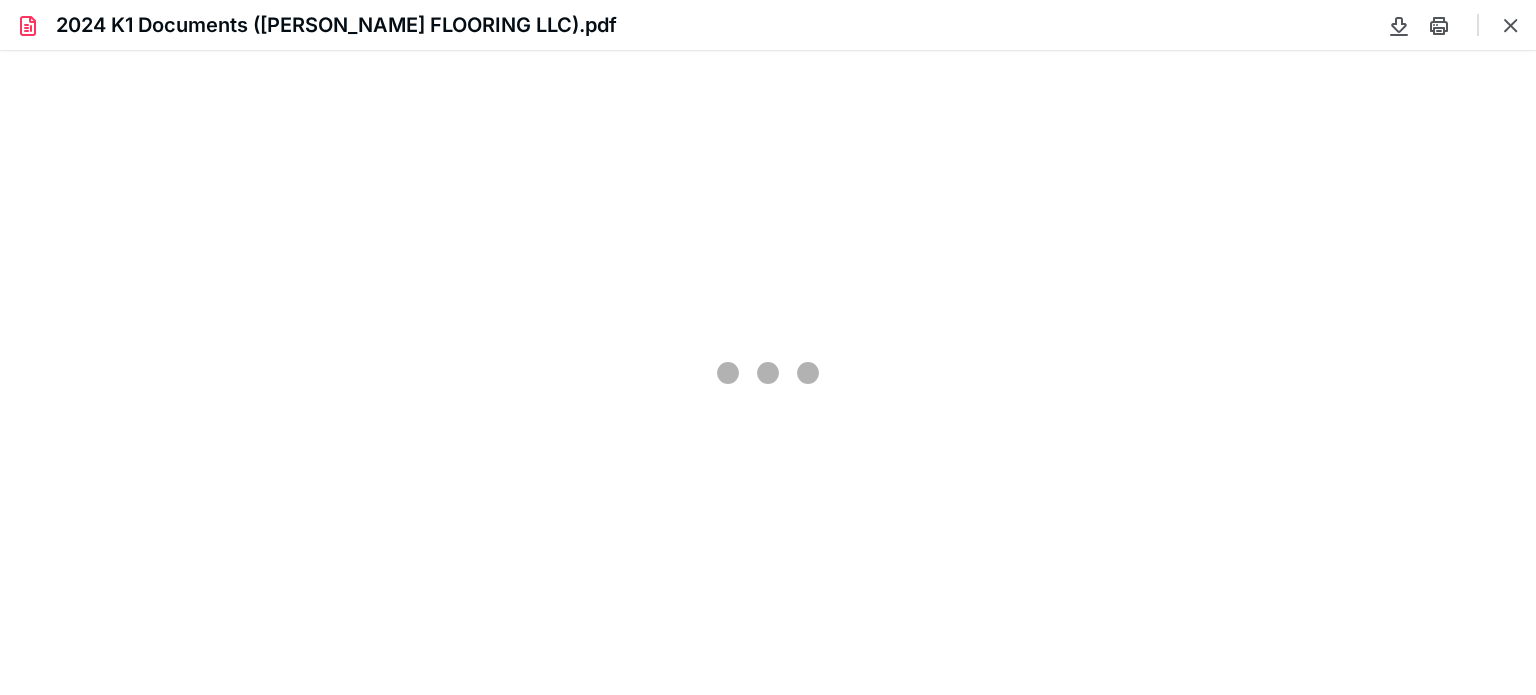 type on "77" 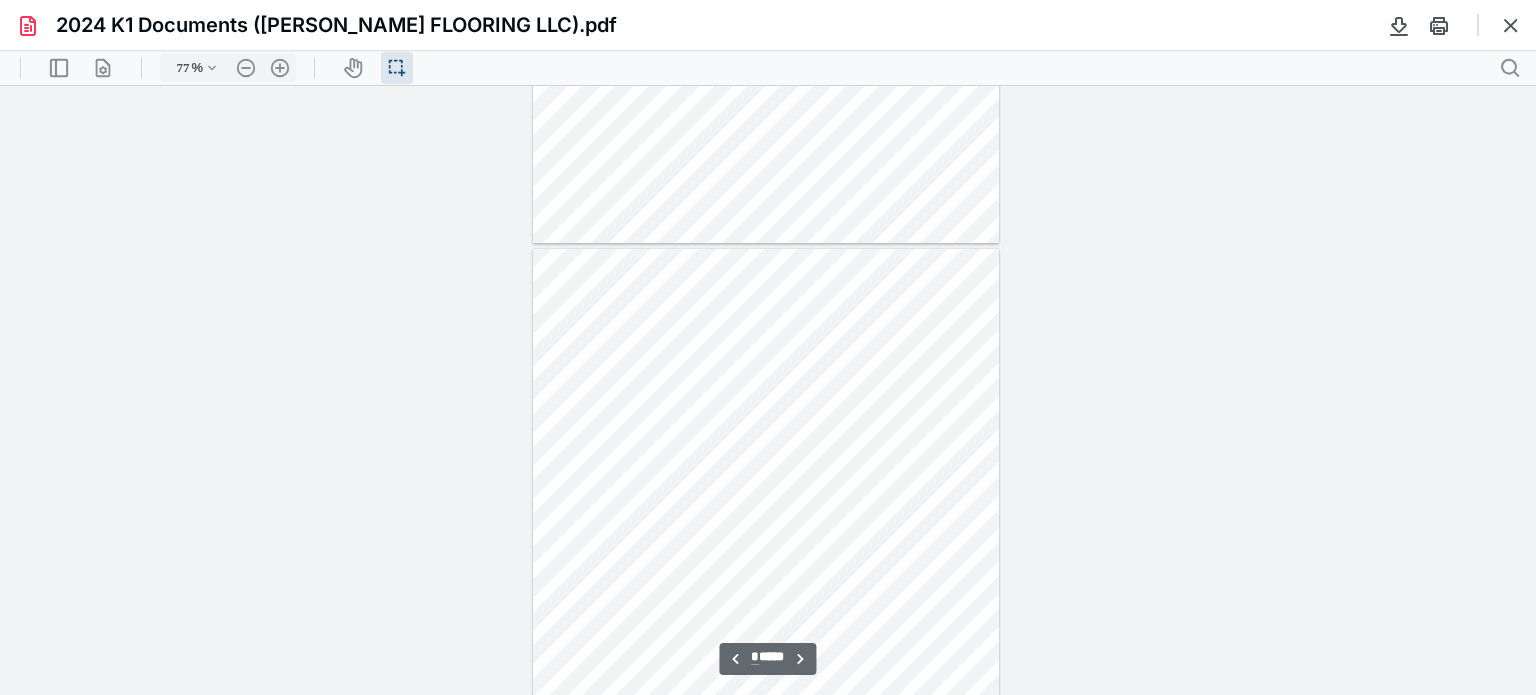 scroll, scrollTop: 4839, scrollLeft: 0, axis: vertical 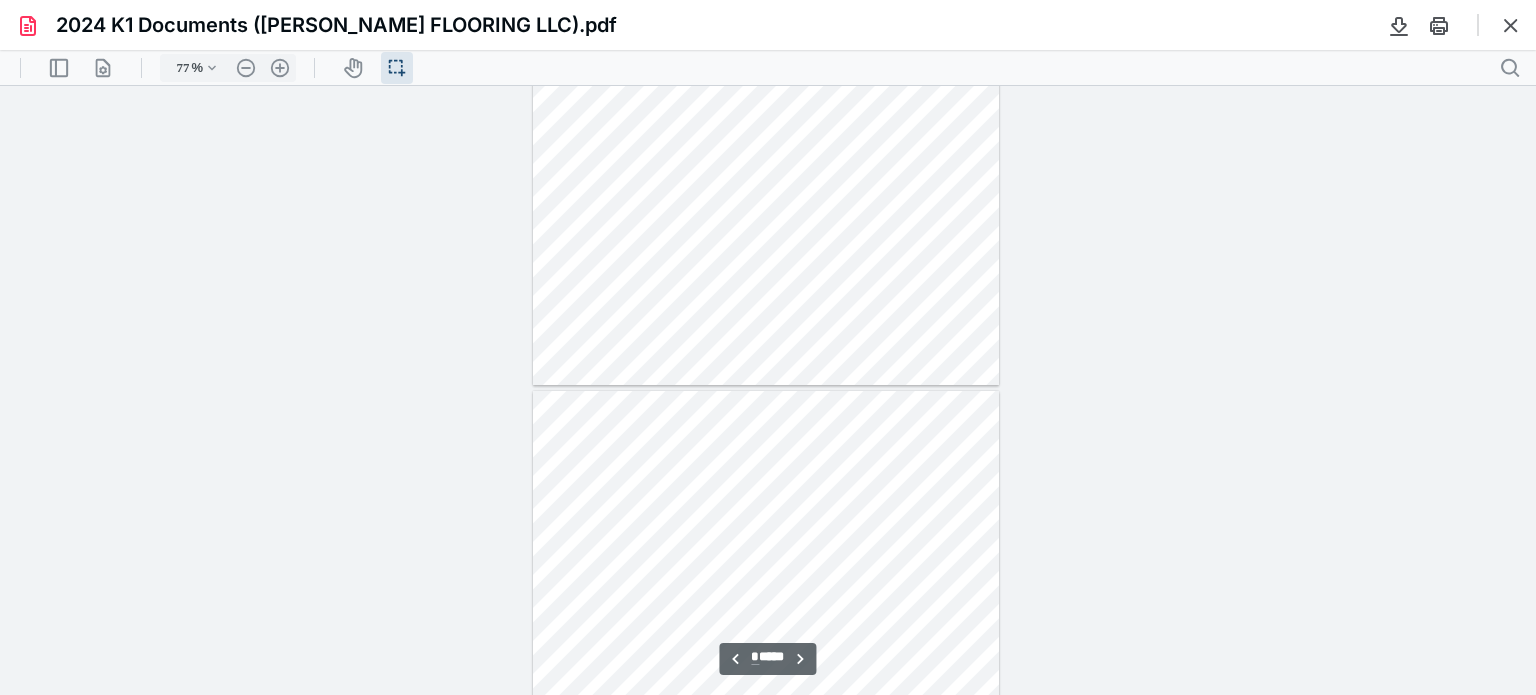 type on "**" 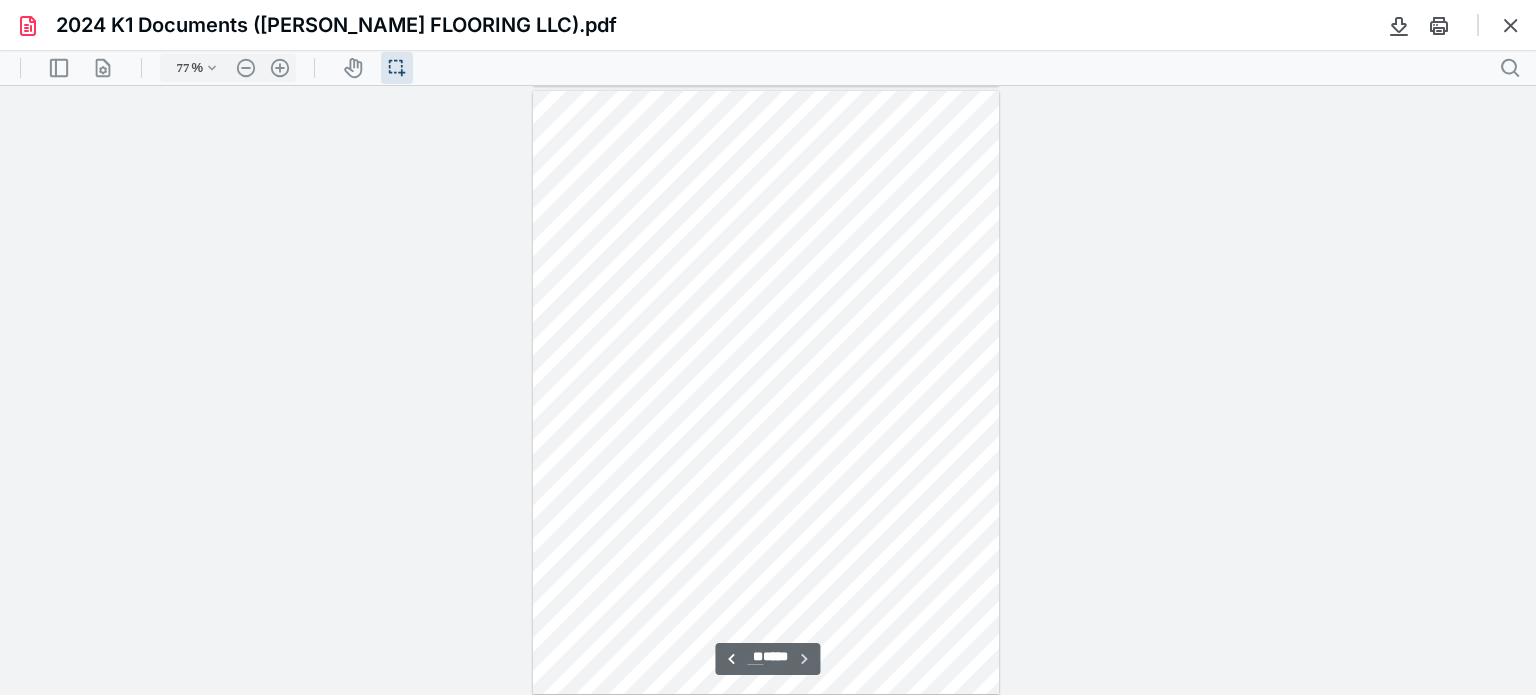 scroll, scrollTop: 5480, scrollLeft: 0, axis: vertical 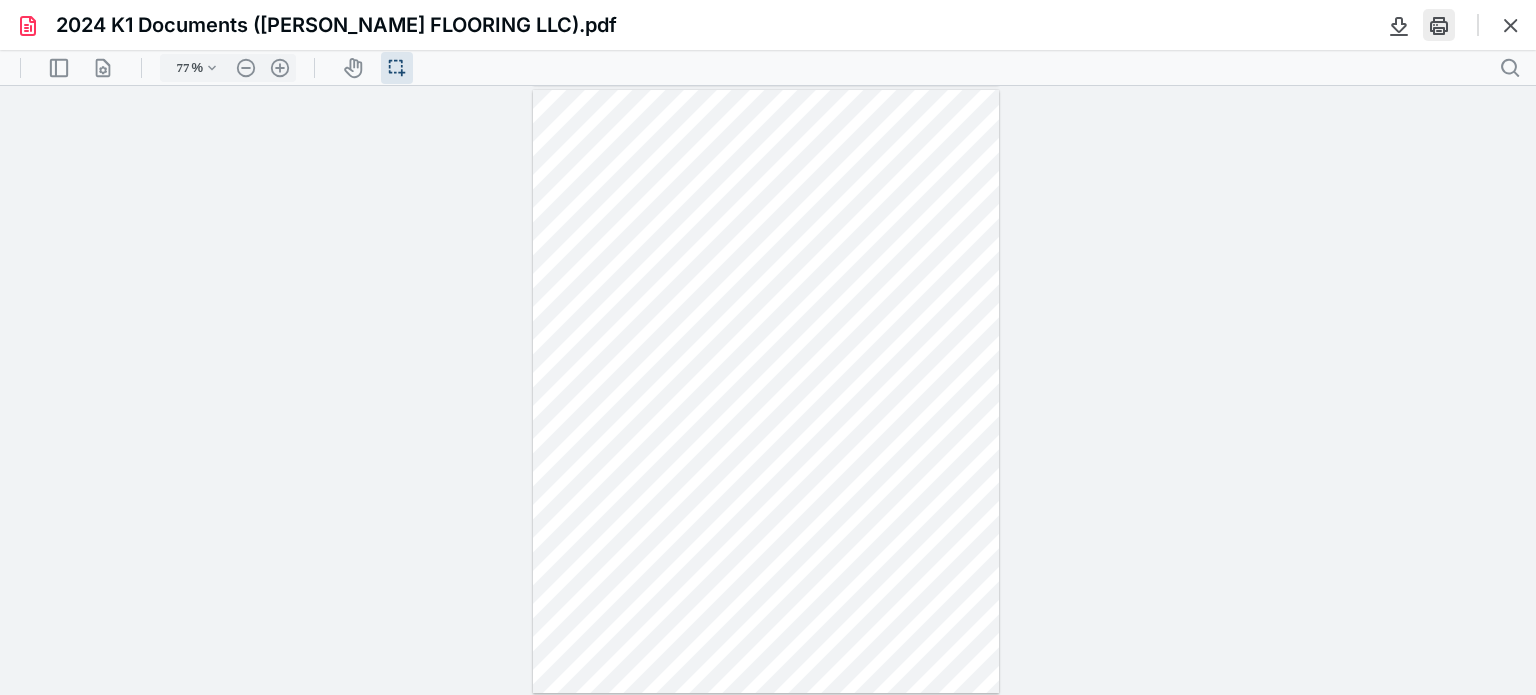 click at bounding box center (1439, 25) 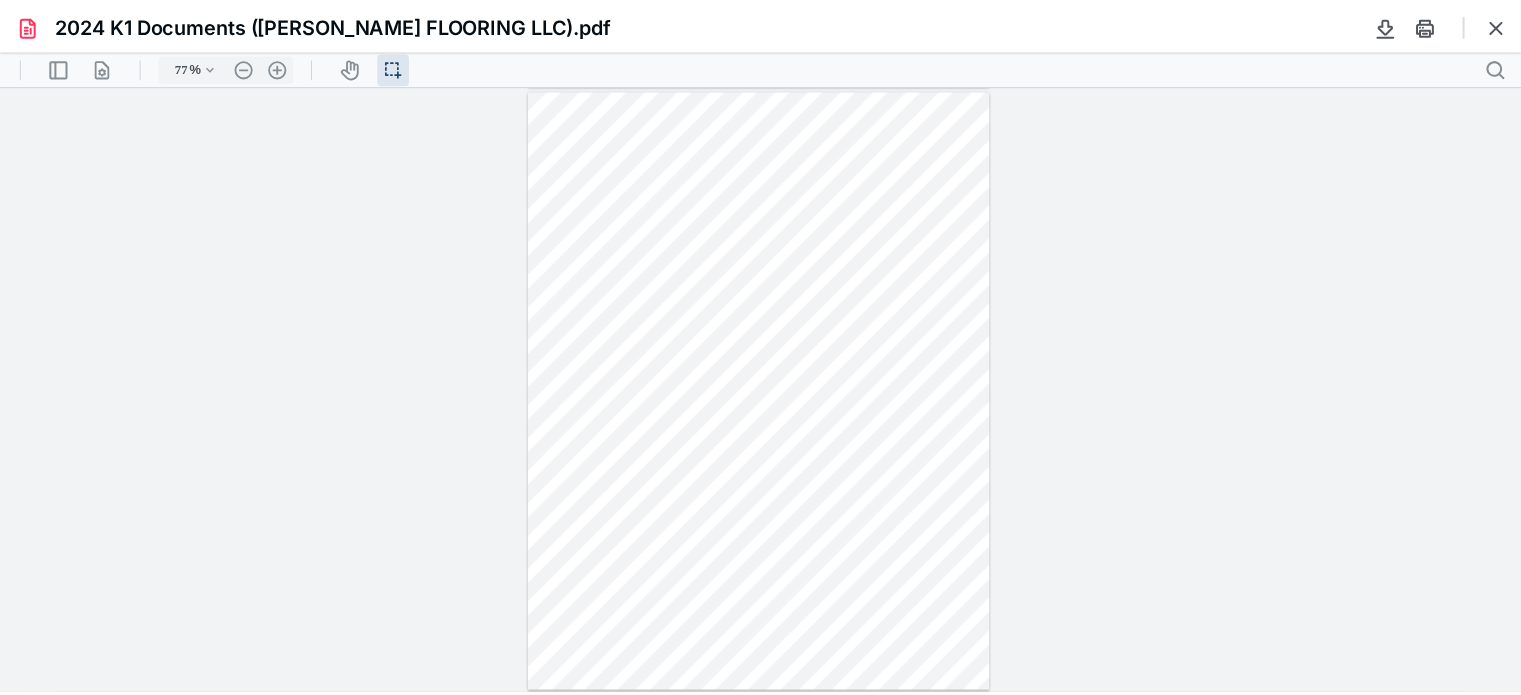 scroll, scrollTop: 0, scrollLeft: 0, axis: both 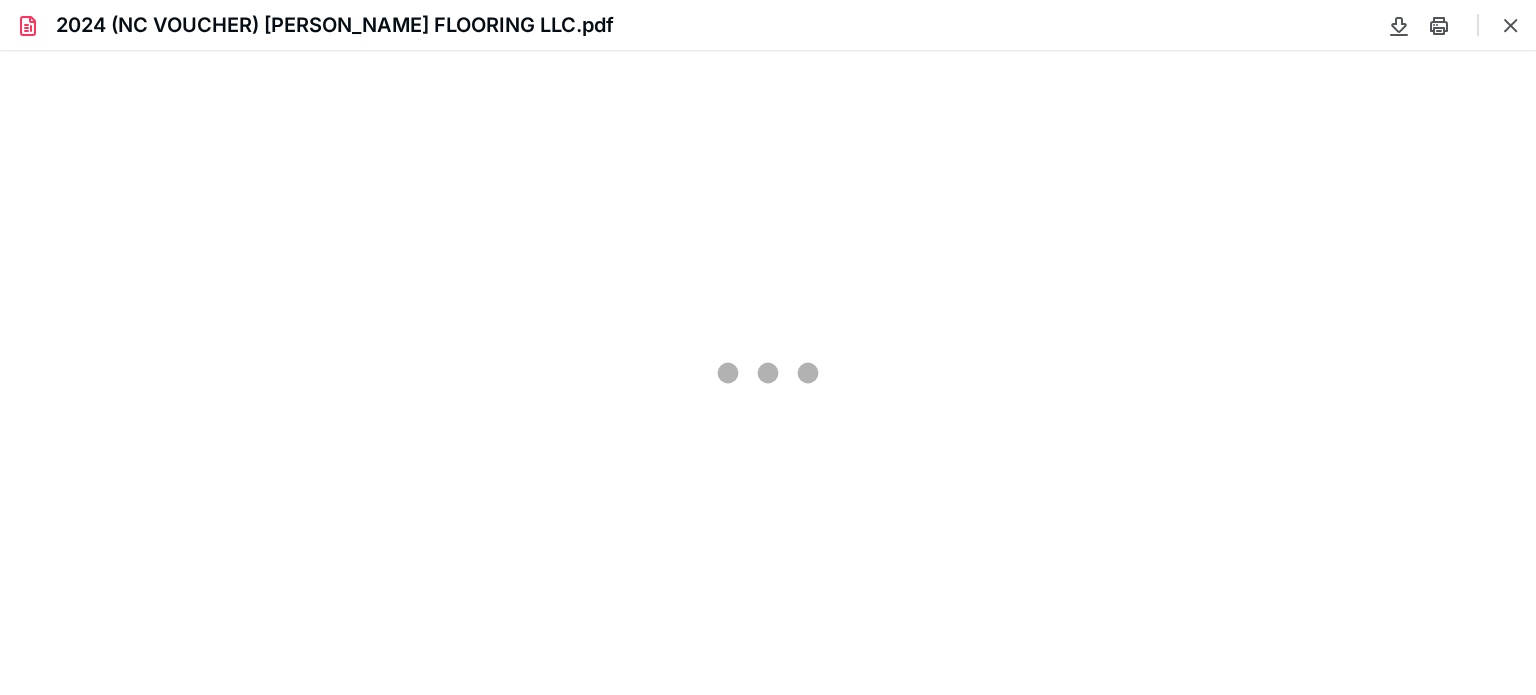 type on "77" 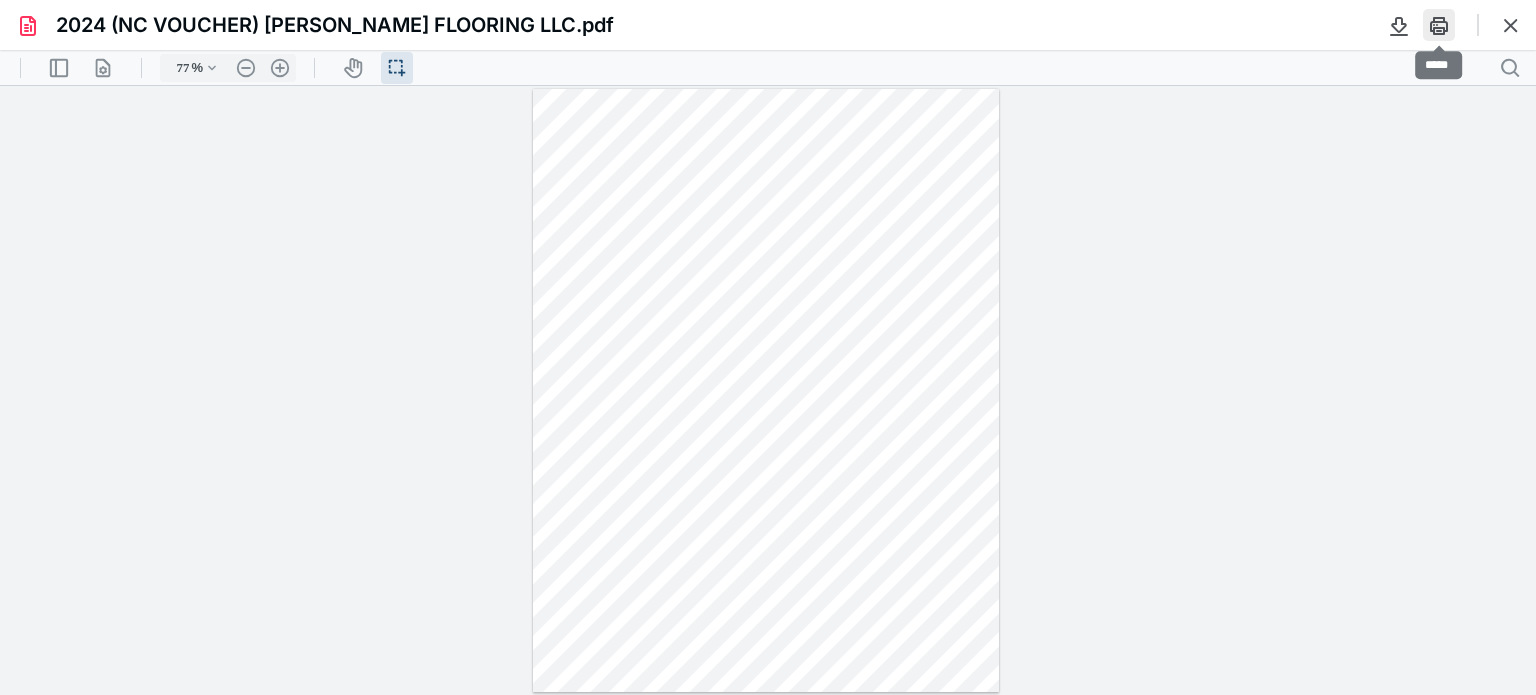 click at bounding box center (1439, 25) 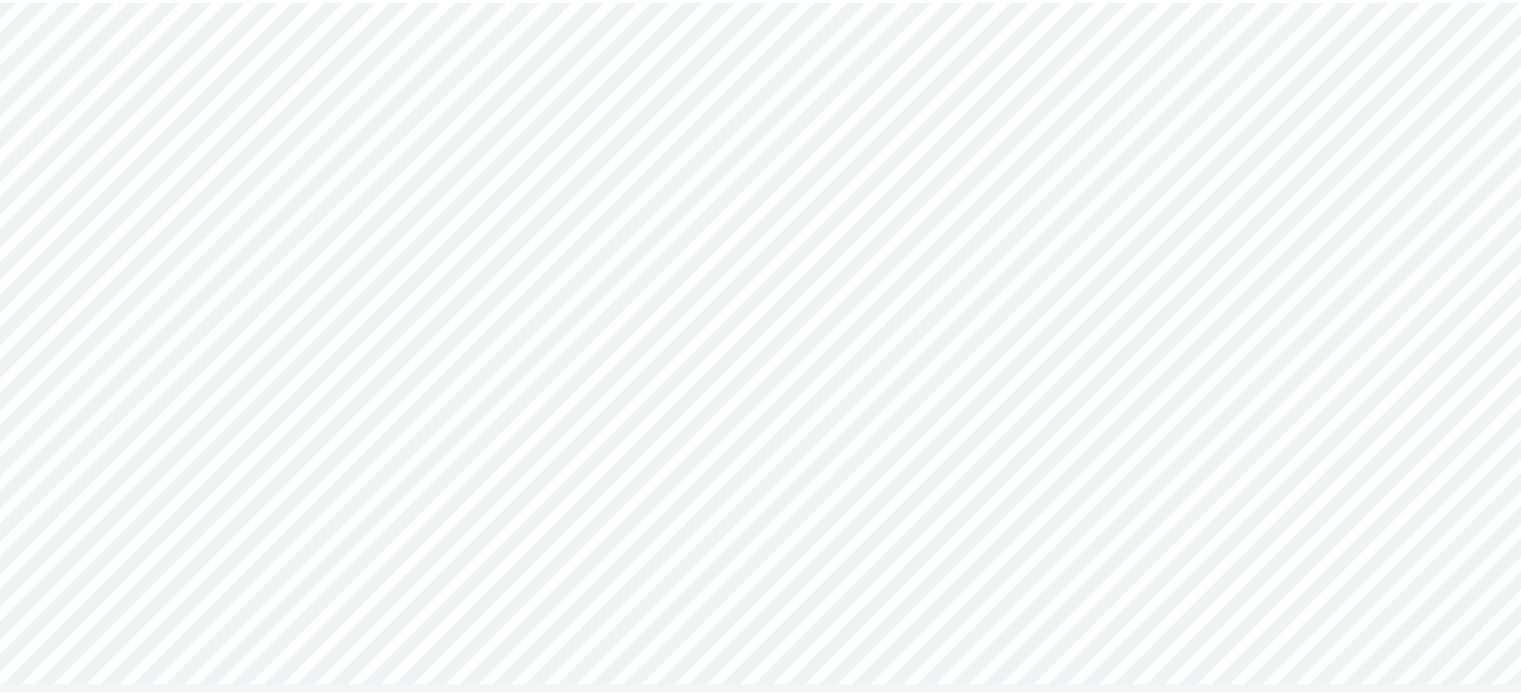 scroll, scrollTop: 0, scrollLeft: 0, axis: both 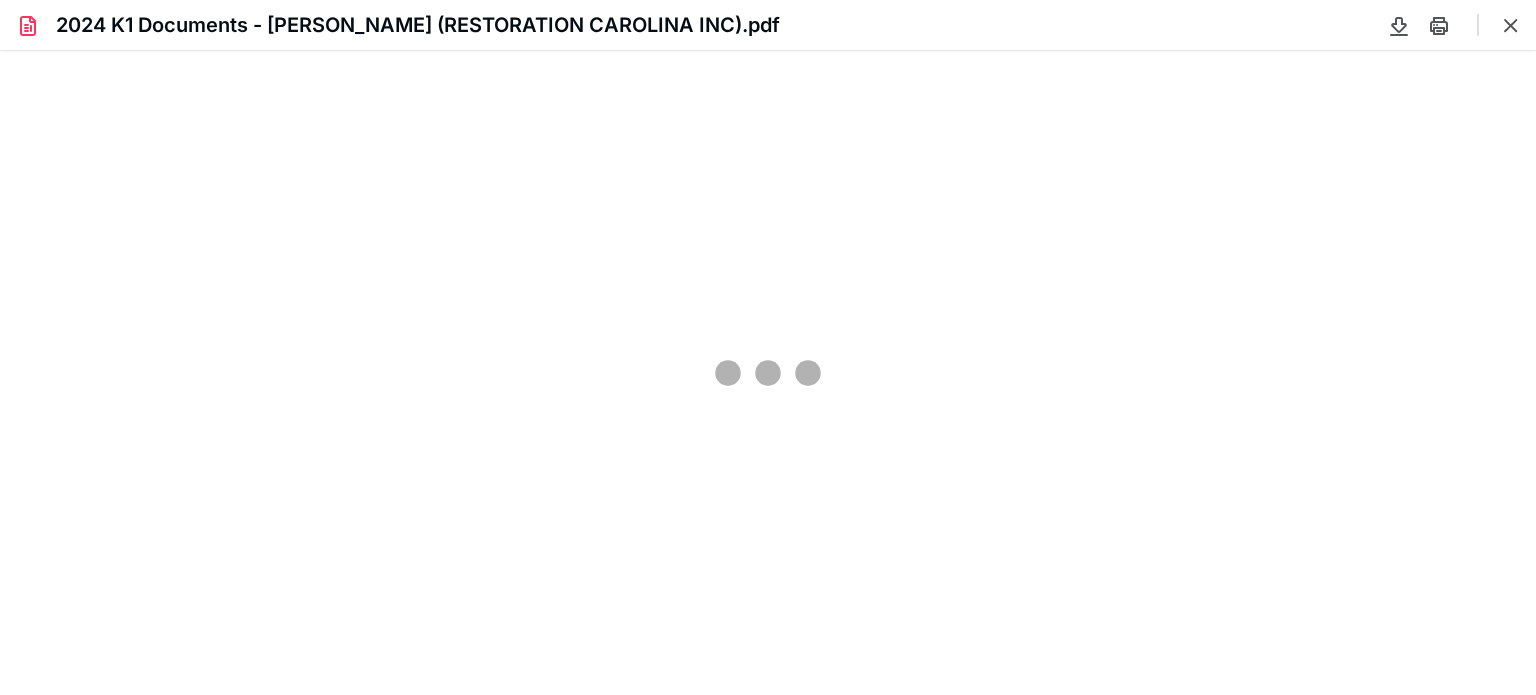 type on "77" 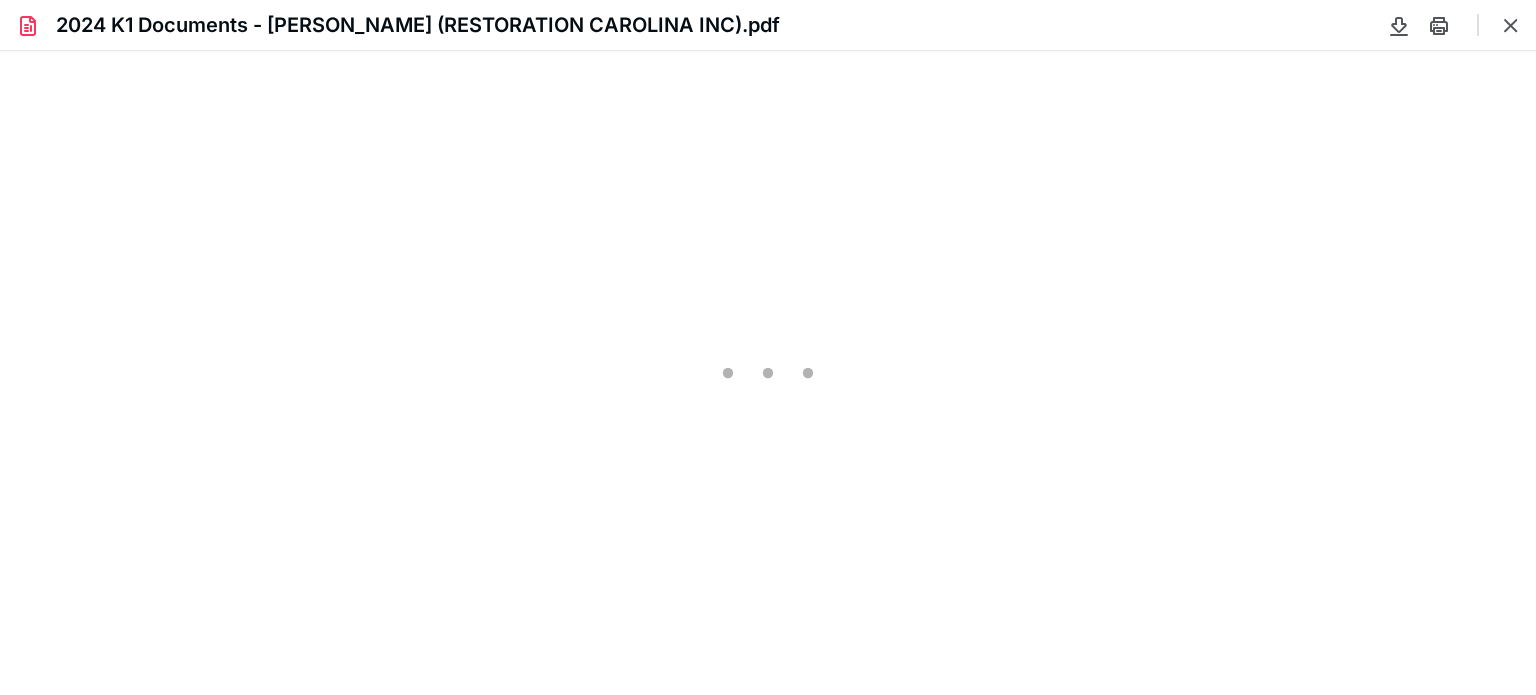 scroll, scrollTop: 39, scrollLeft: 0, axis: vertical 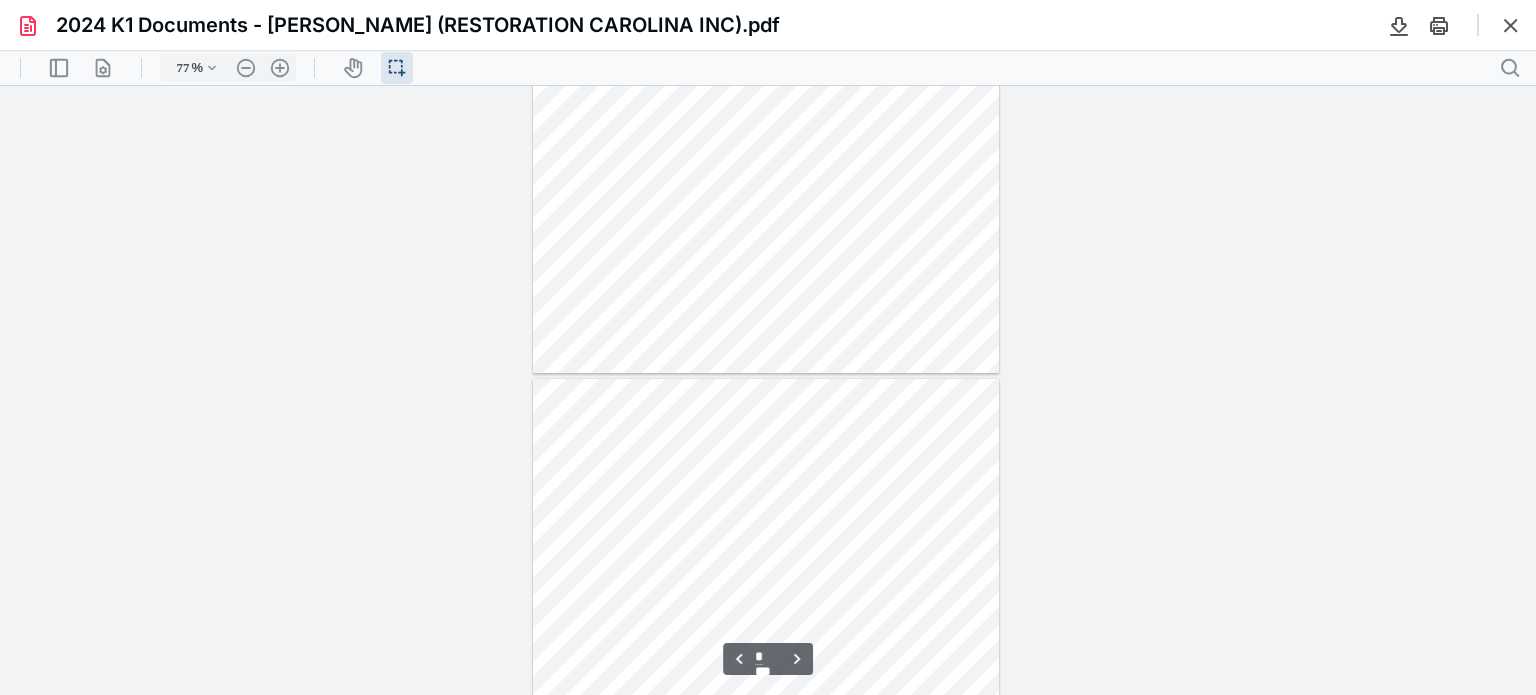 type on "*" 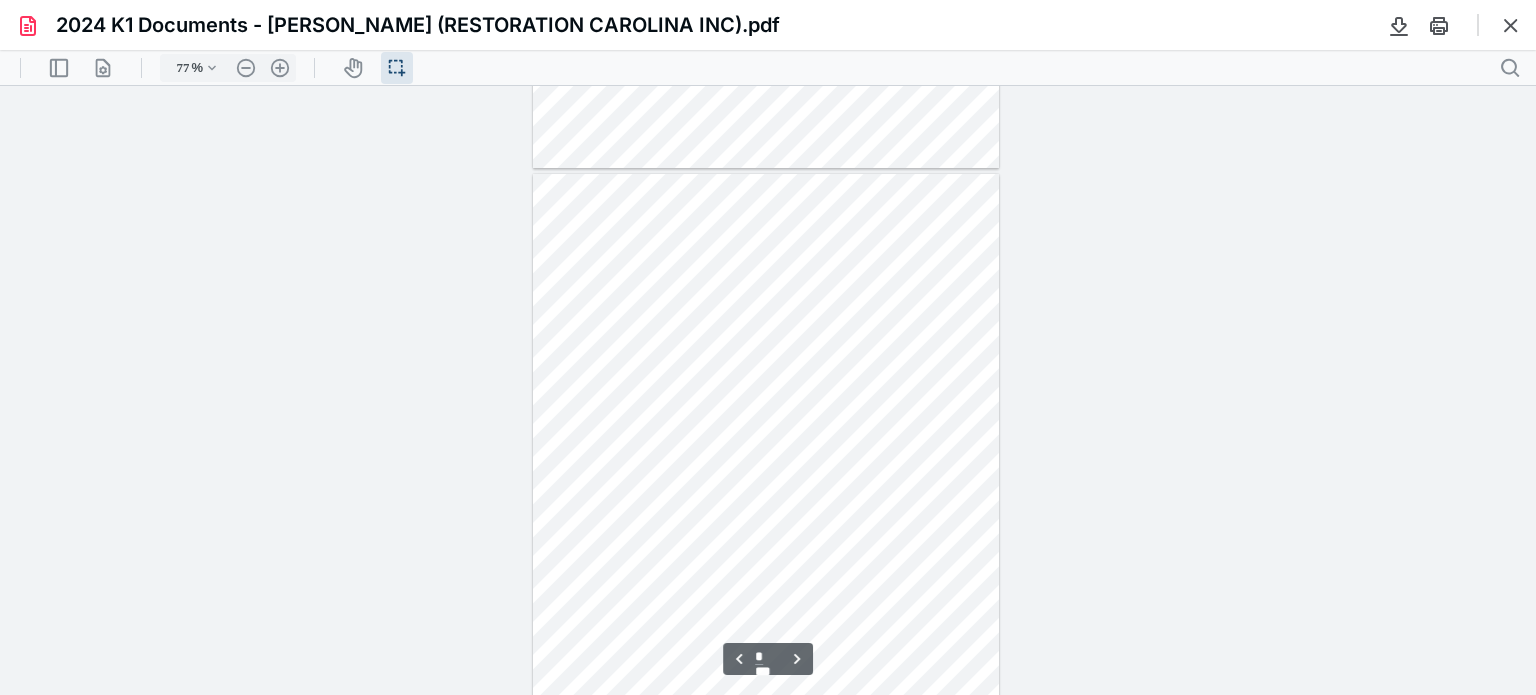 scroll, scrollTop: 1139, scrollLeft: 0, axis: vertical 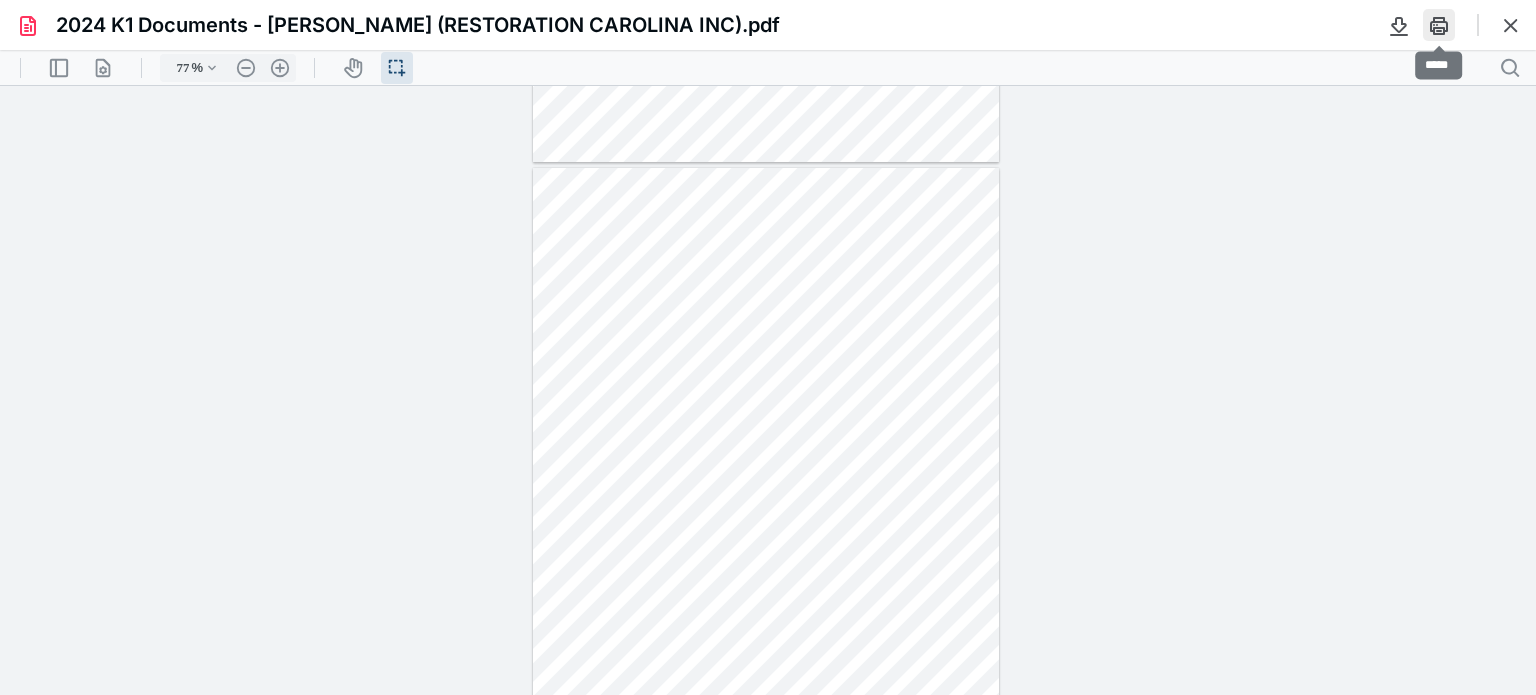 click at bounding box center (1439, 25) 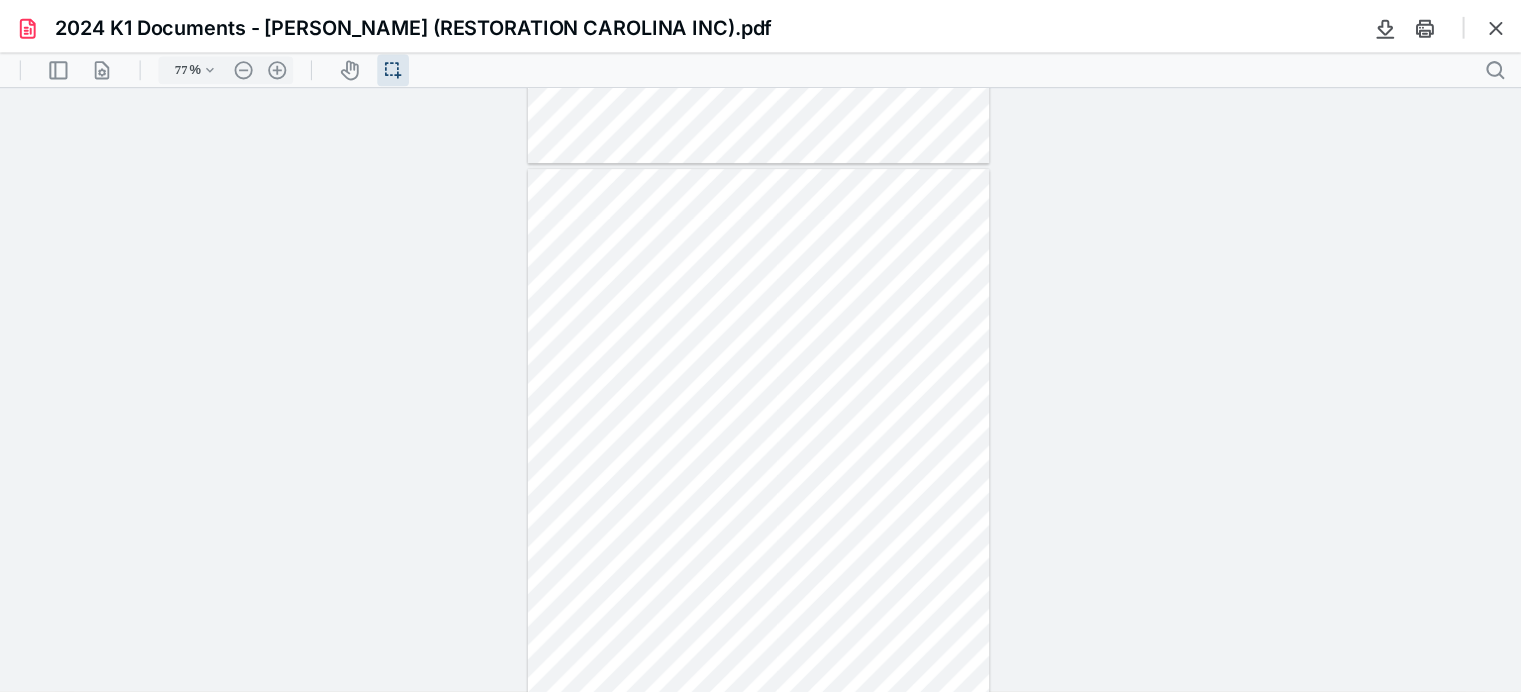 scroll, scrollTop: 0, scrollLeft: 0, axis: both 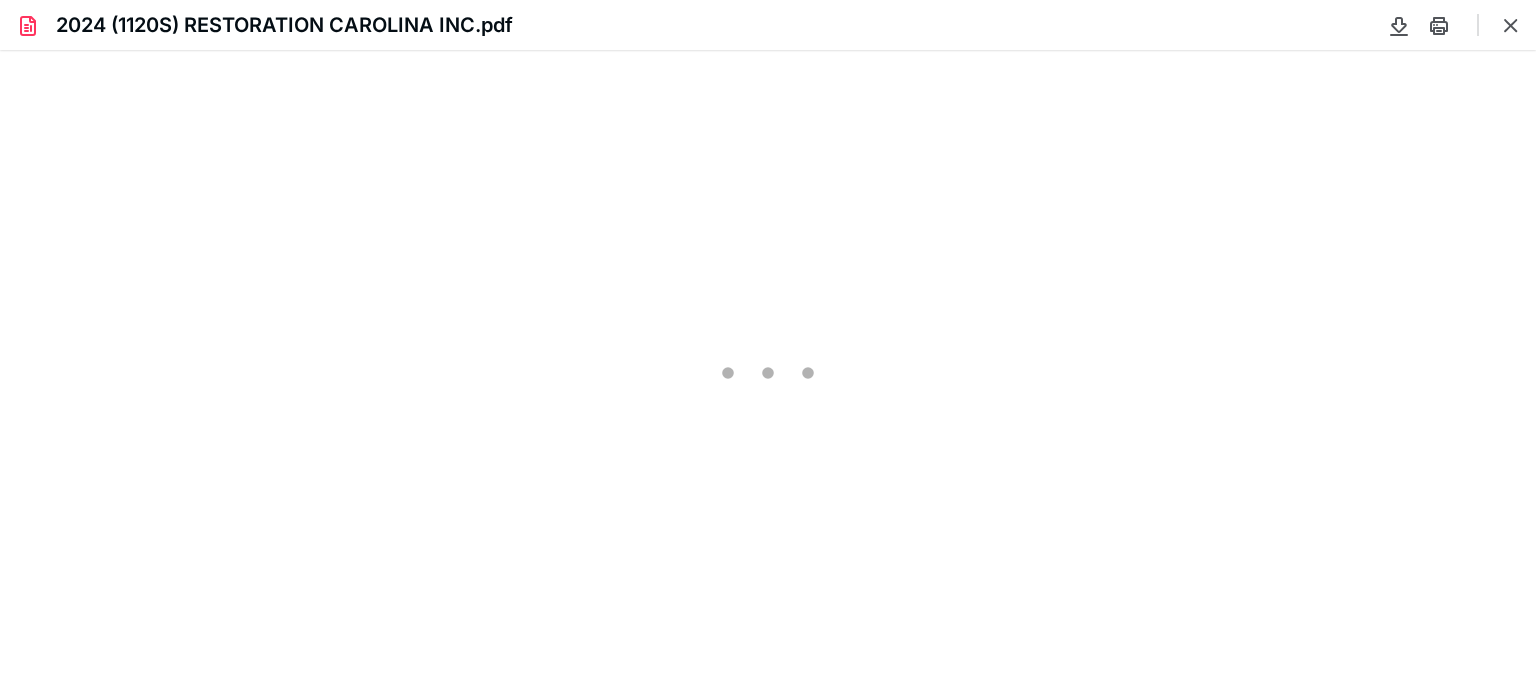 type on "77" 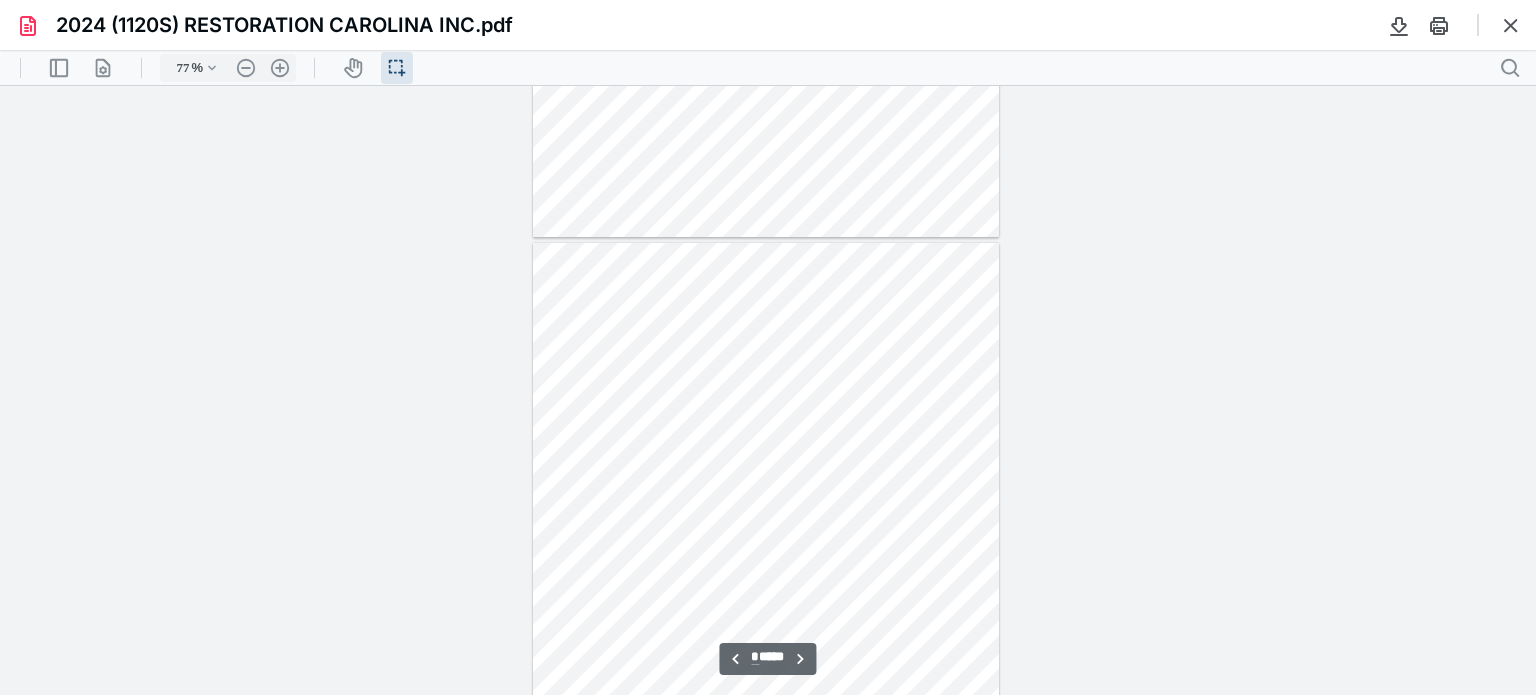 scroll, scrollTop: 3839, scrollLeft: 0, axis: vertical 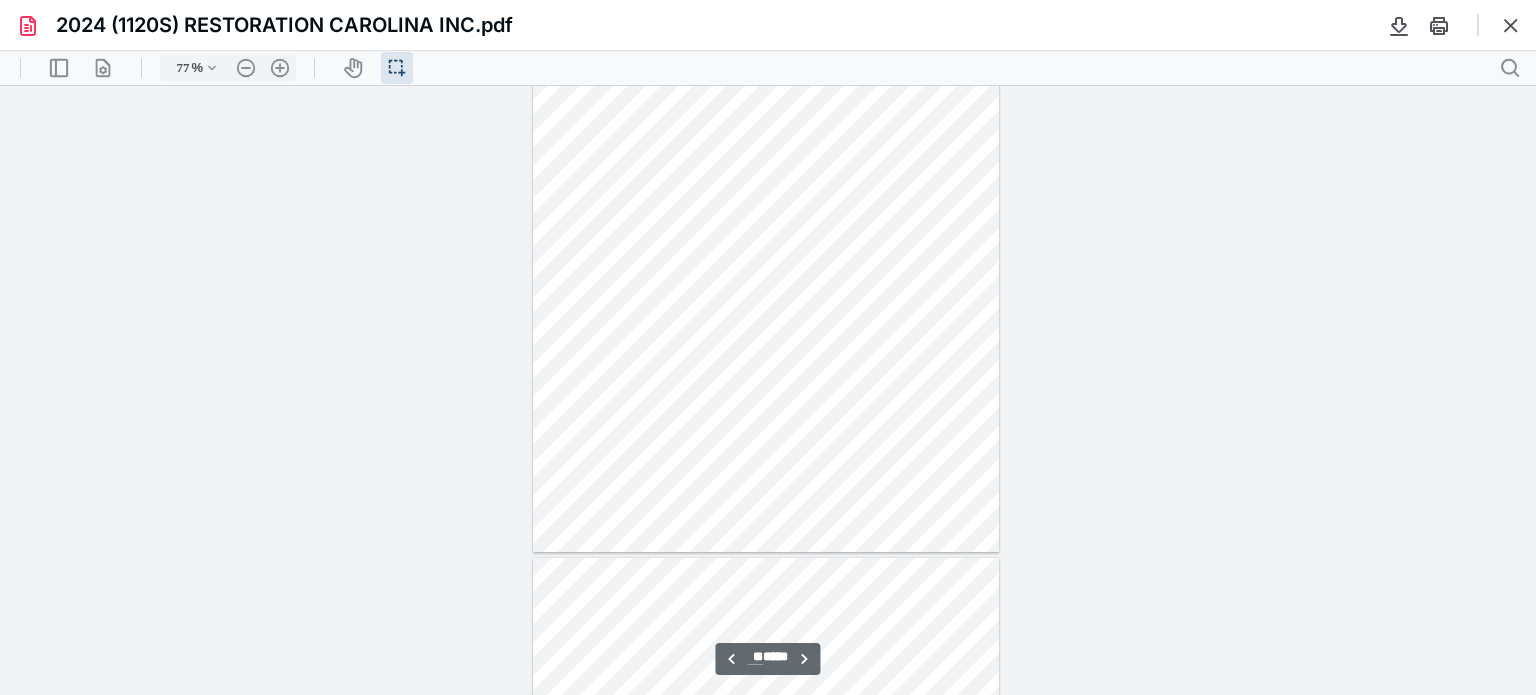type on "**" 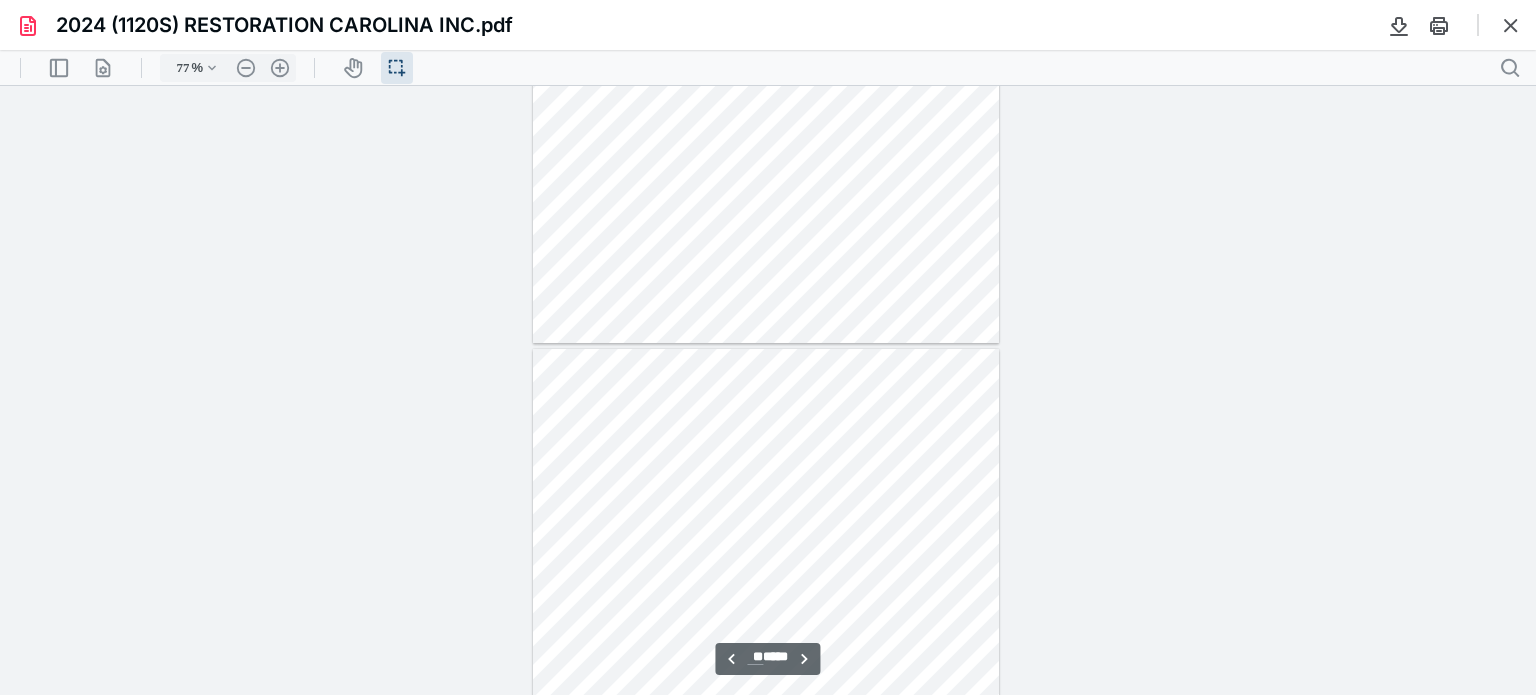 scroll, scrollTop: 7339, scrollLeft: 0, axis: vertical 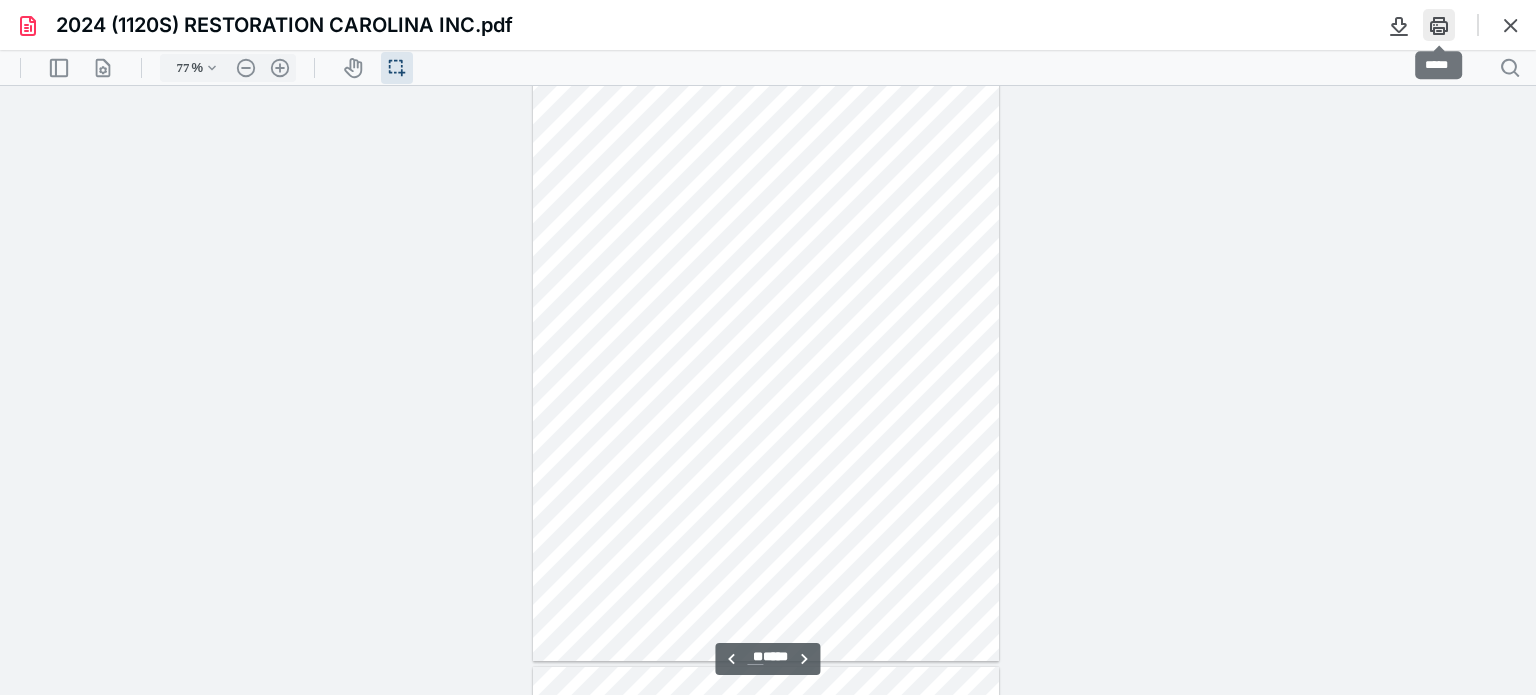 click at bounding box center [1439, 25] 